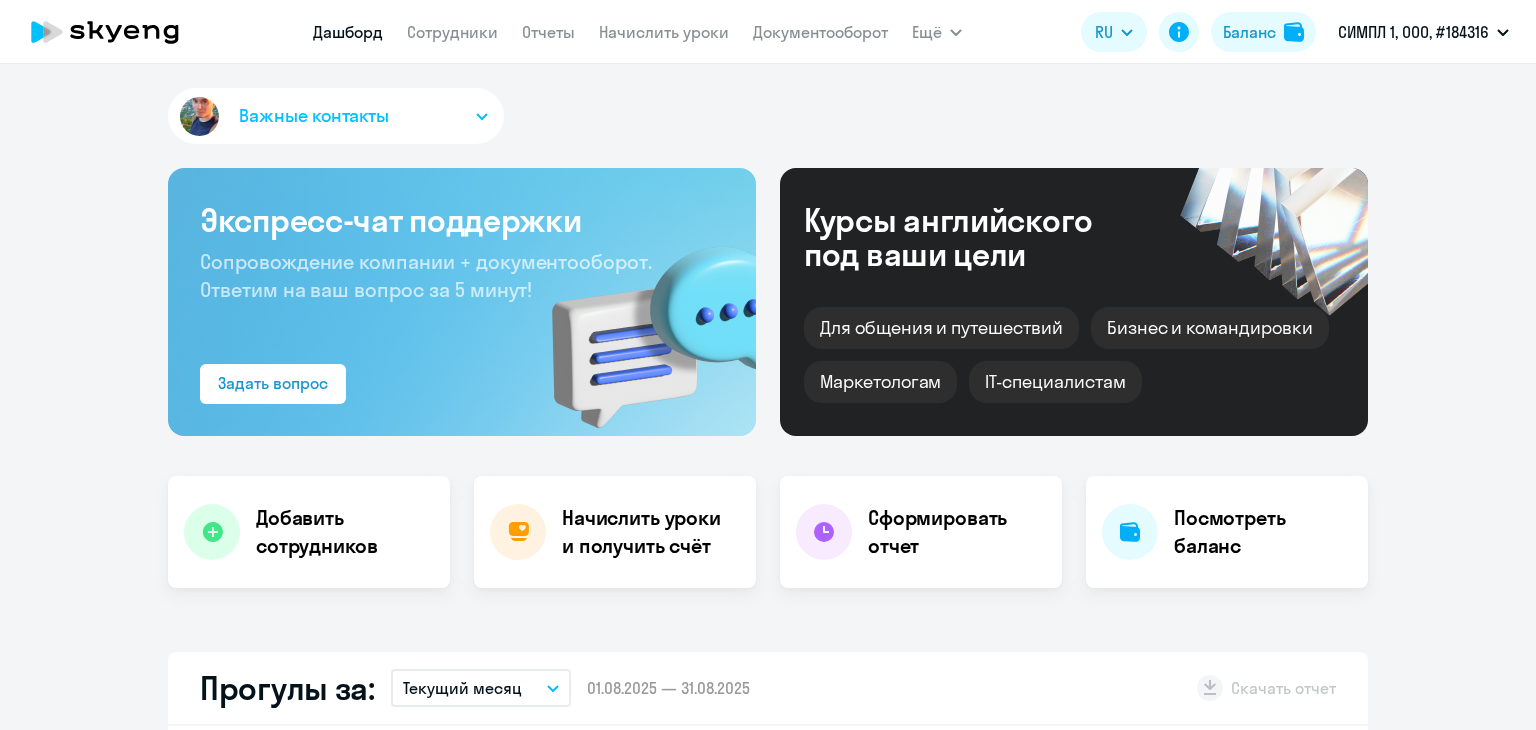 select on "30" 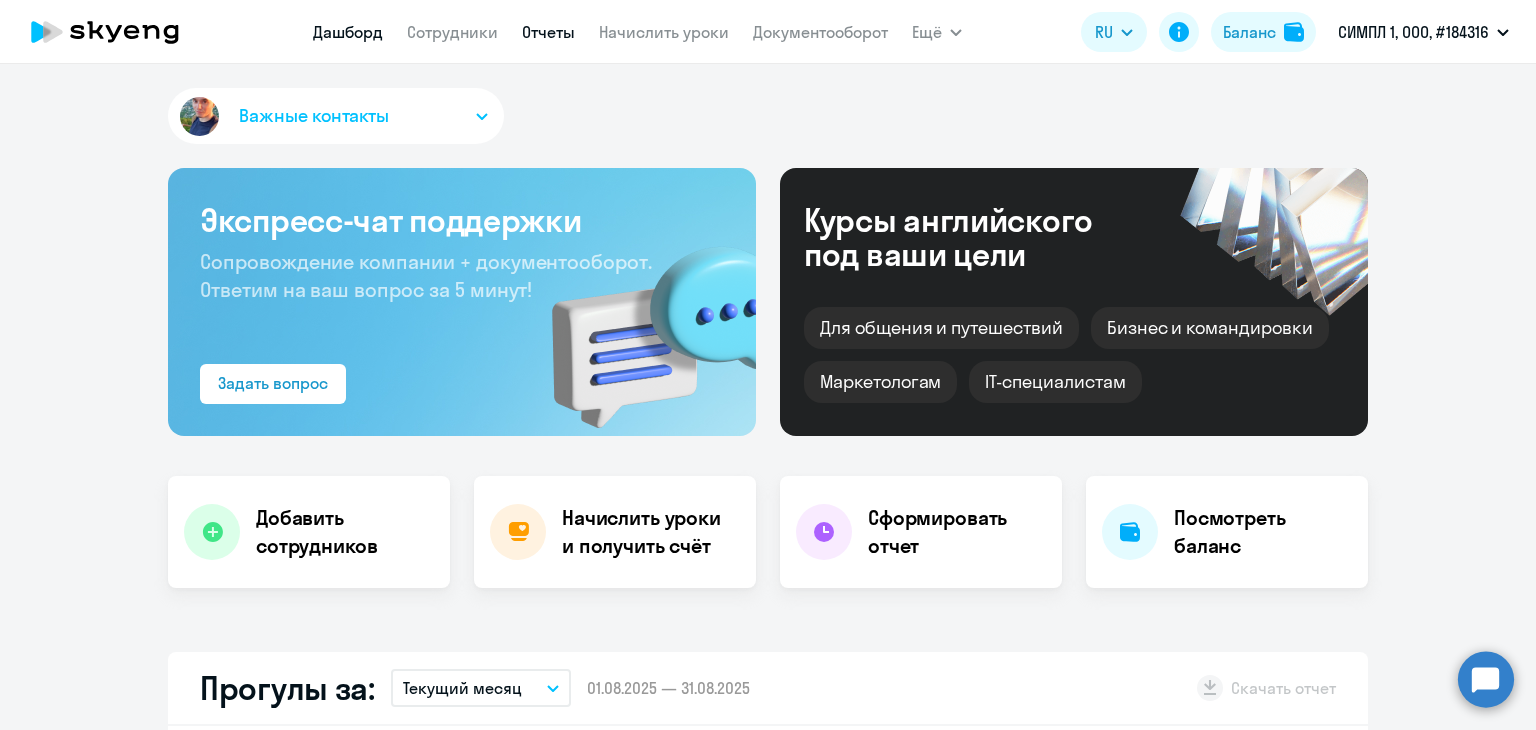 click on "Отчеты" at bounding box center [548, 32] 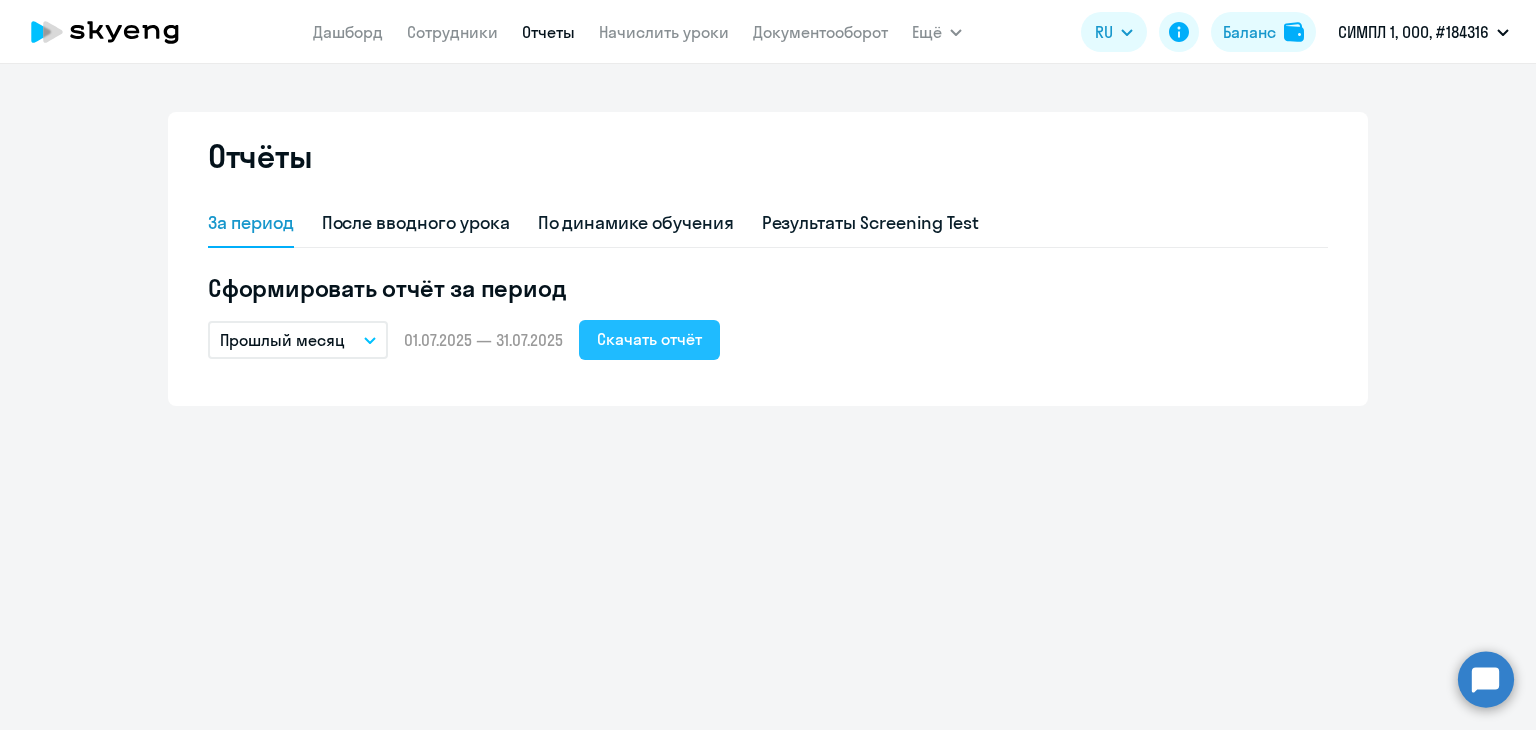 click on "Скачать отчёт" 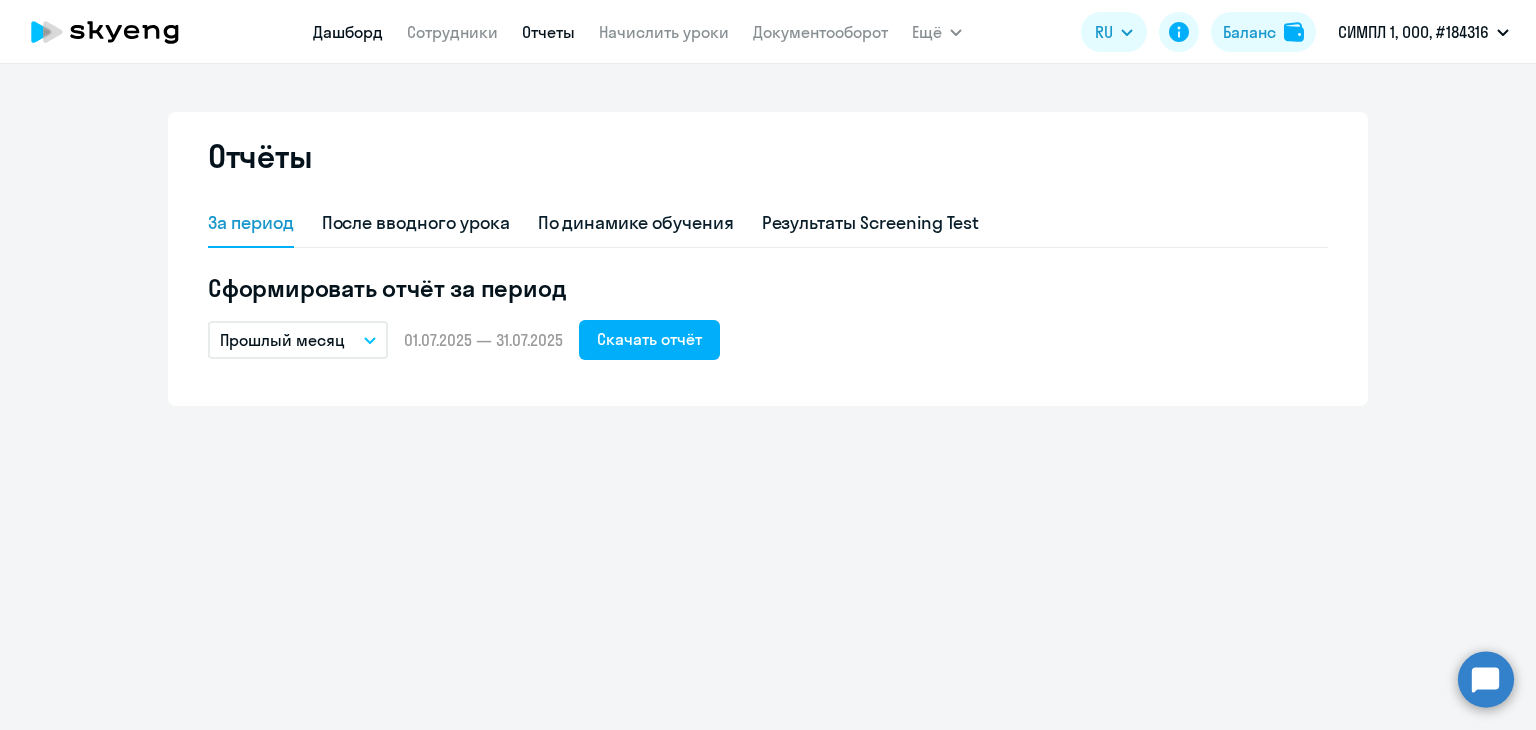 click on "Дашборд" at bounding box center (348, 32) 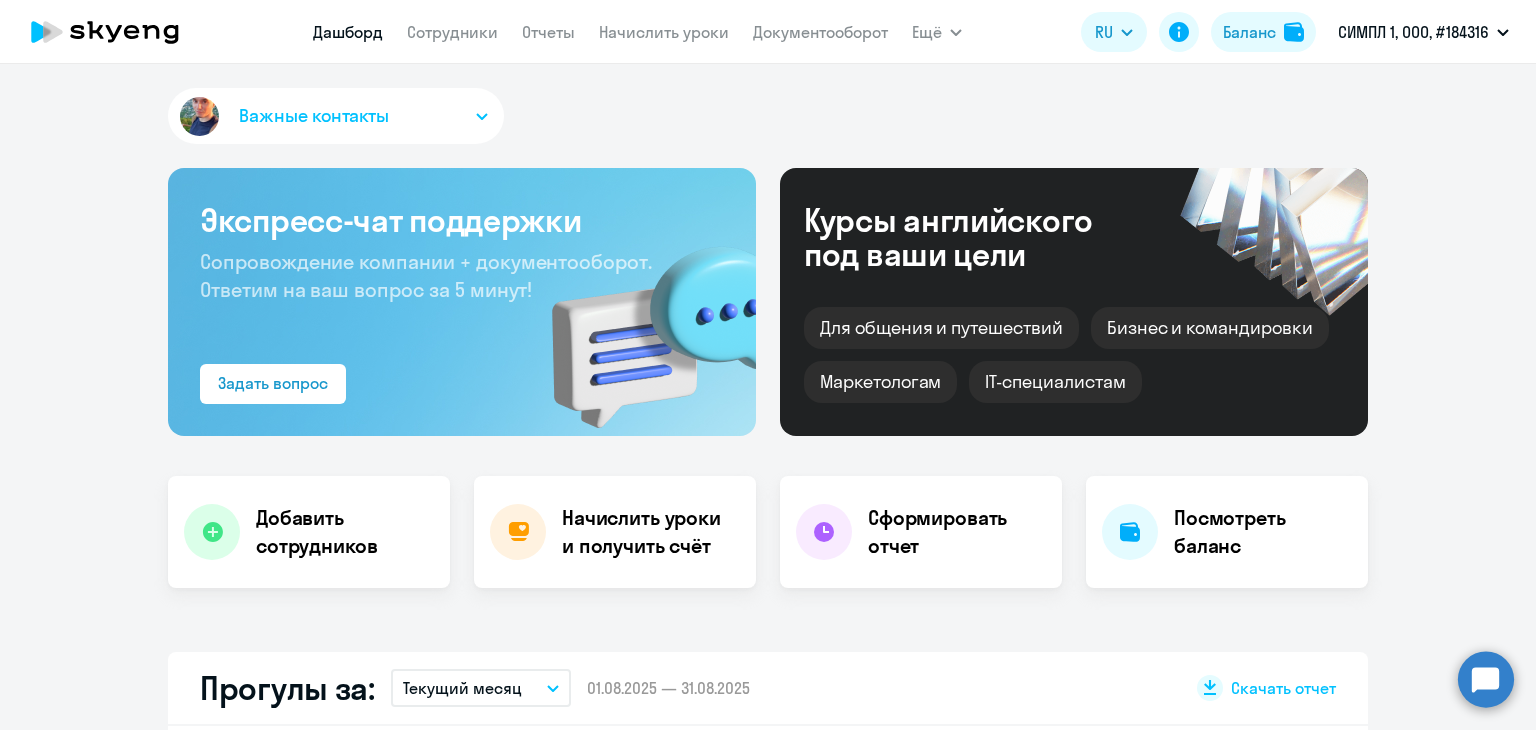 select on "30" 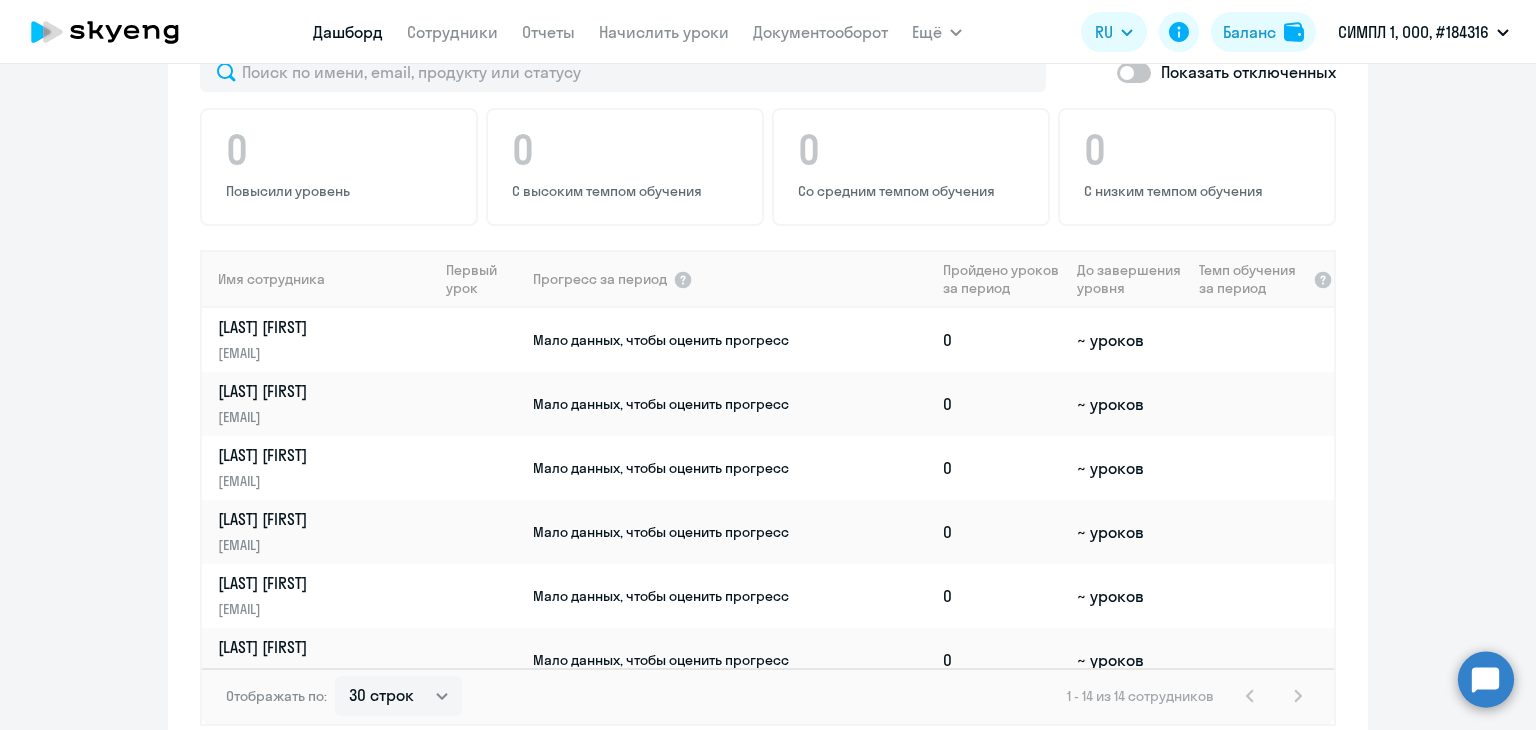 scroll, scrollTop: 1258, scrollLeft: 0, axis: vertical 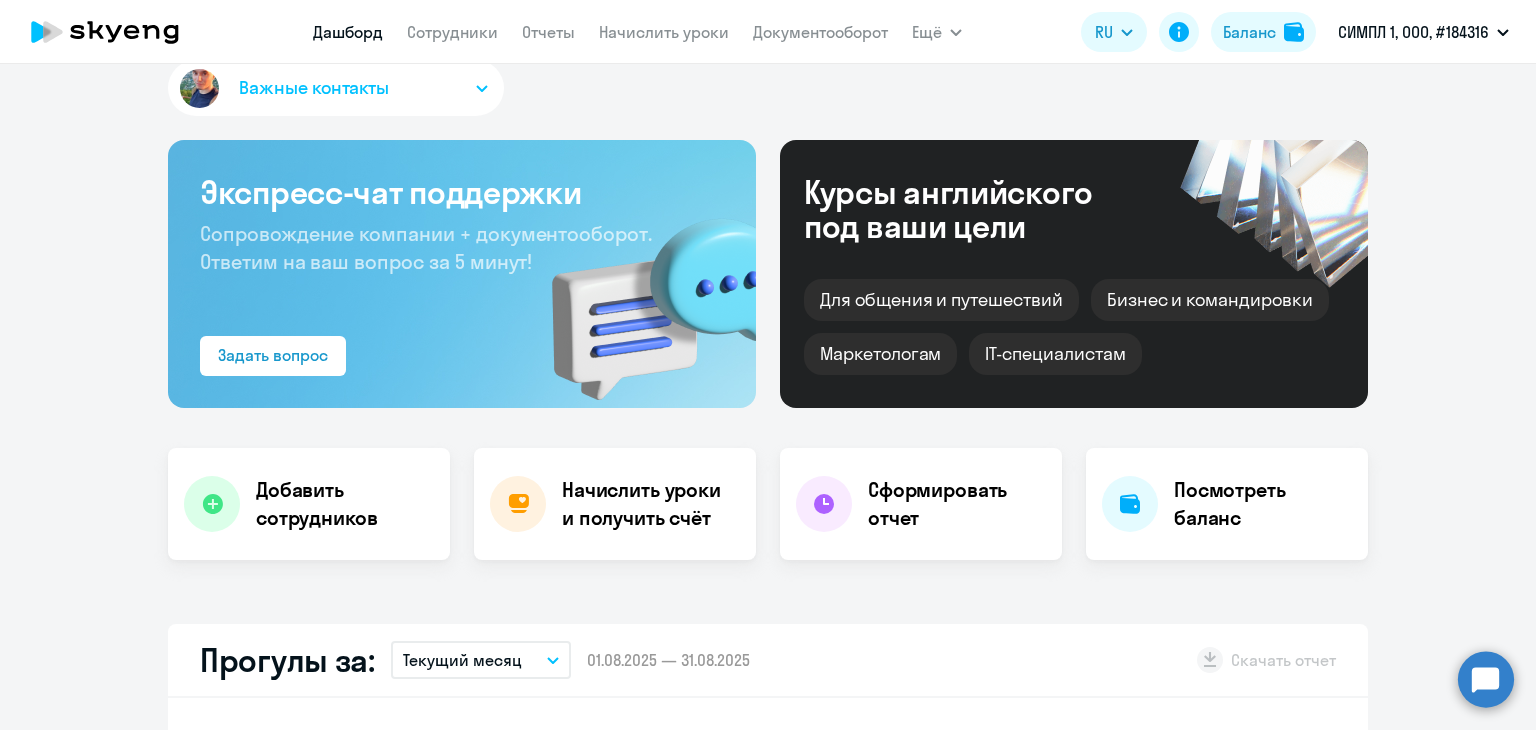 click on "Начислить уроки" at bounding box center [664, 32] 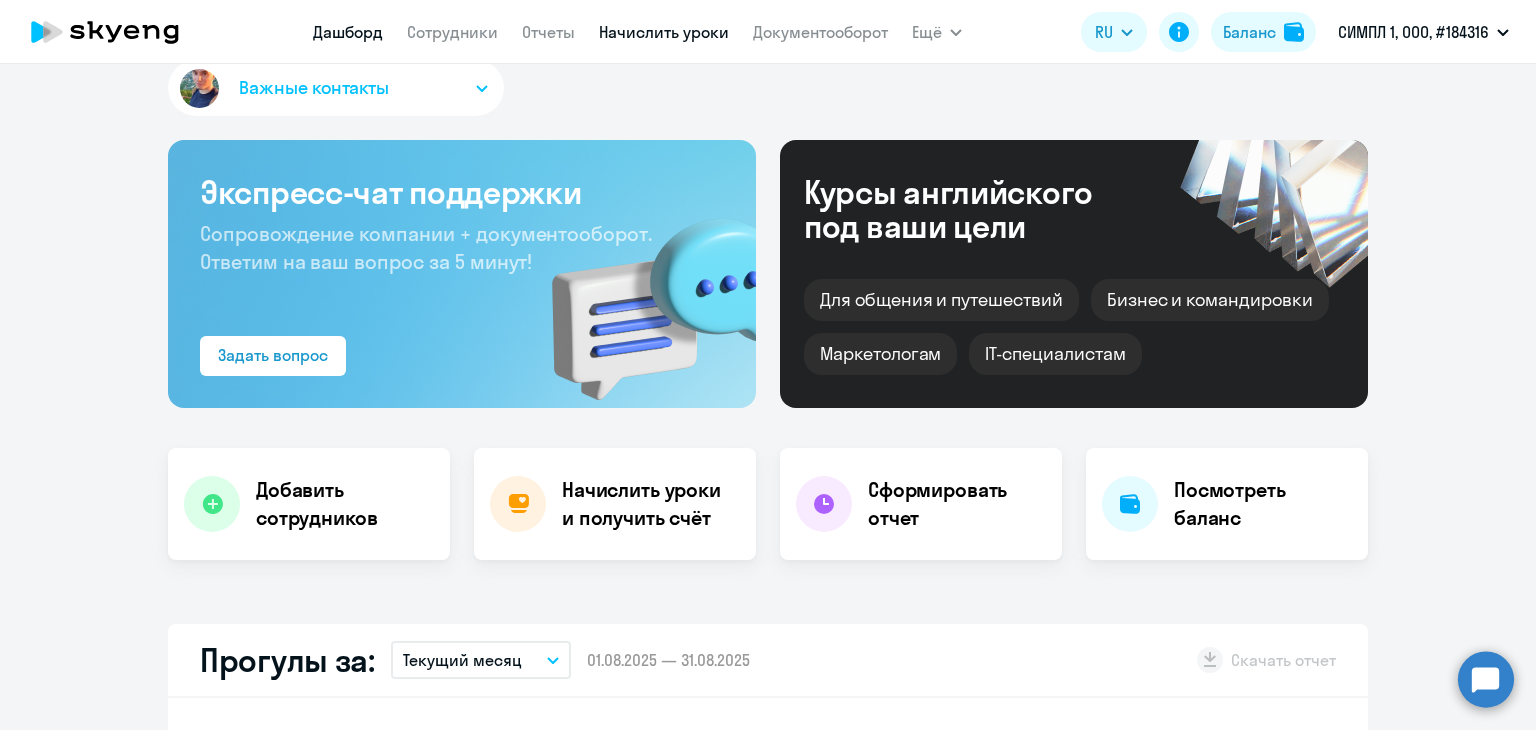 click on "Начислить уроки" at bounding box center [664, 32] 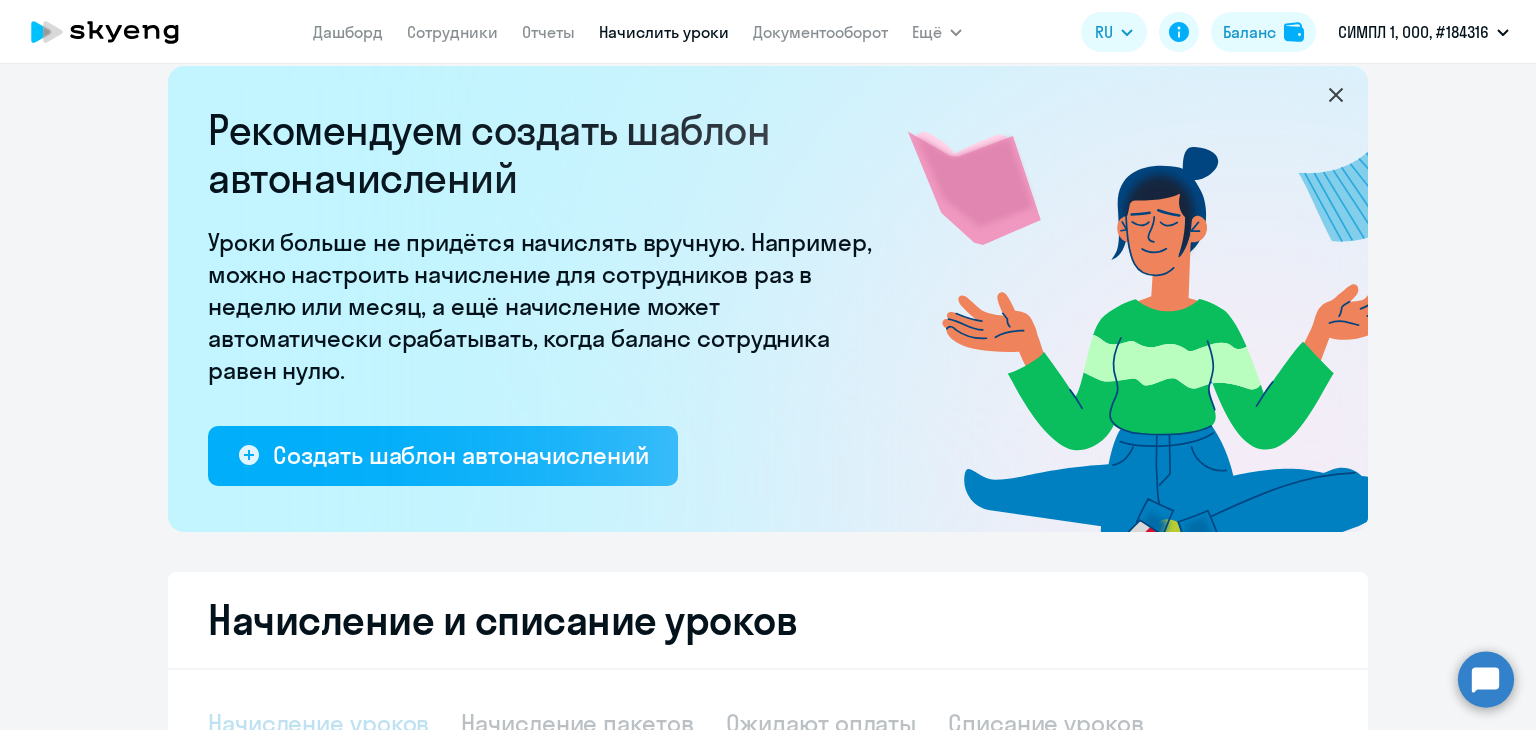 select on "10" 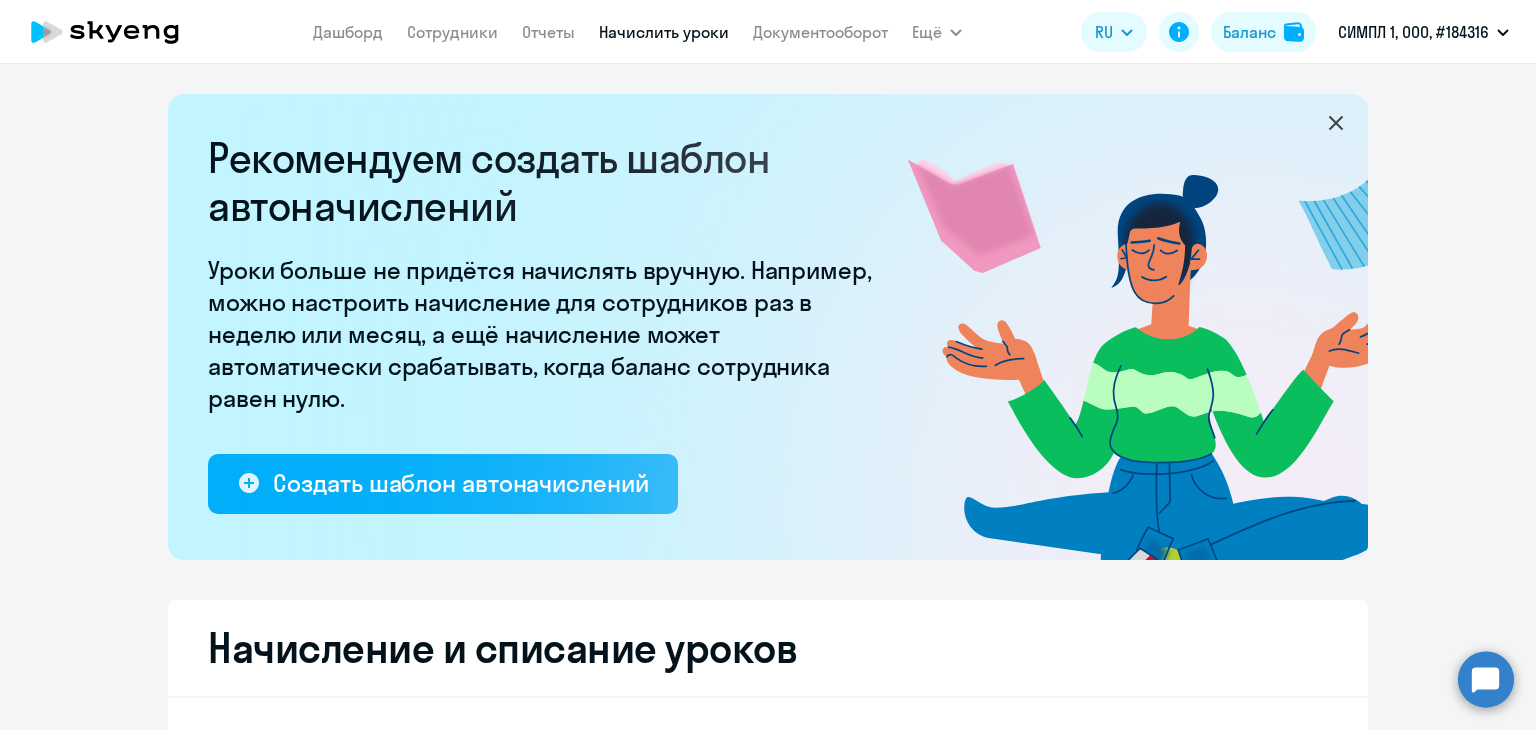 scroll, scrollTop: 0, scrollLeft: 0, axis: both 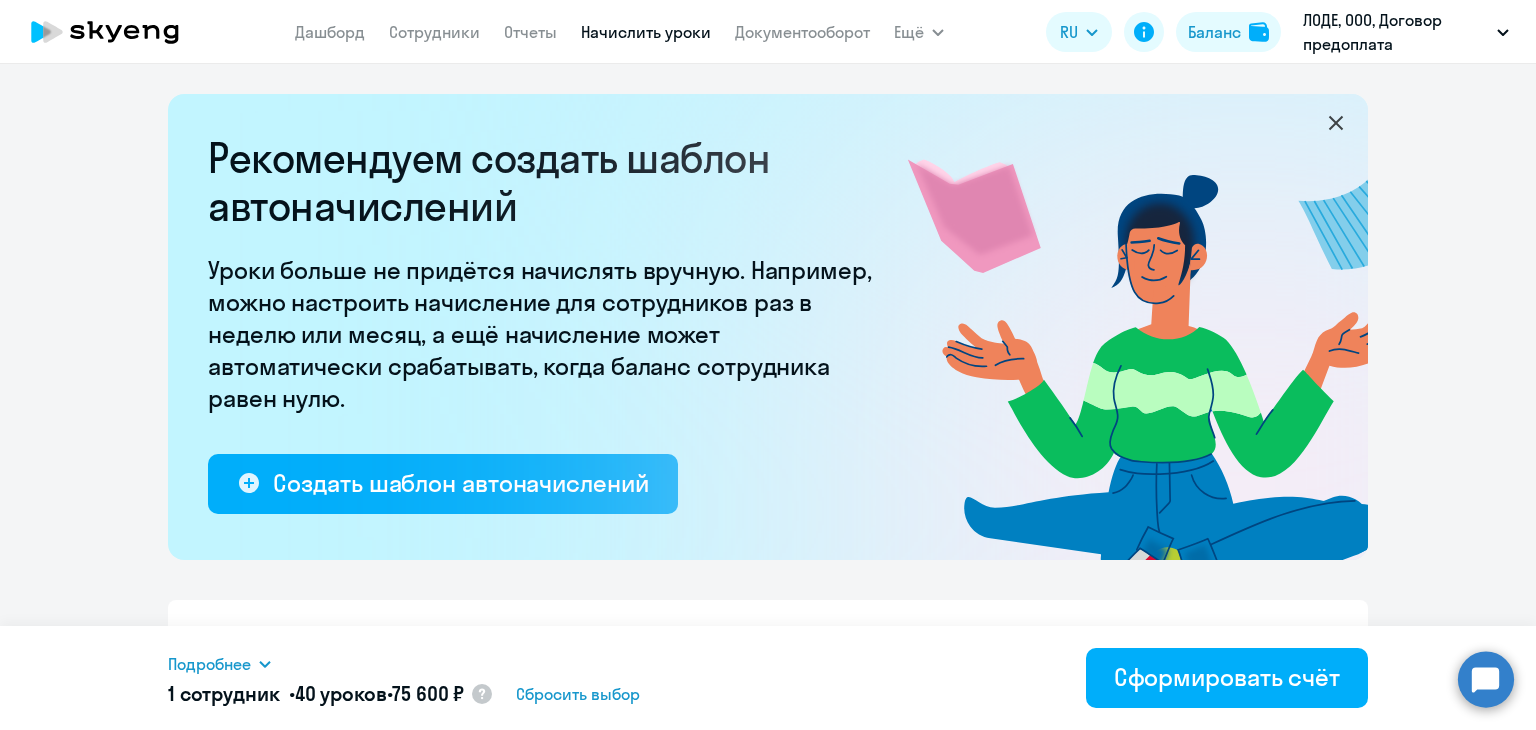 select on "10" 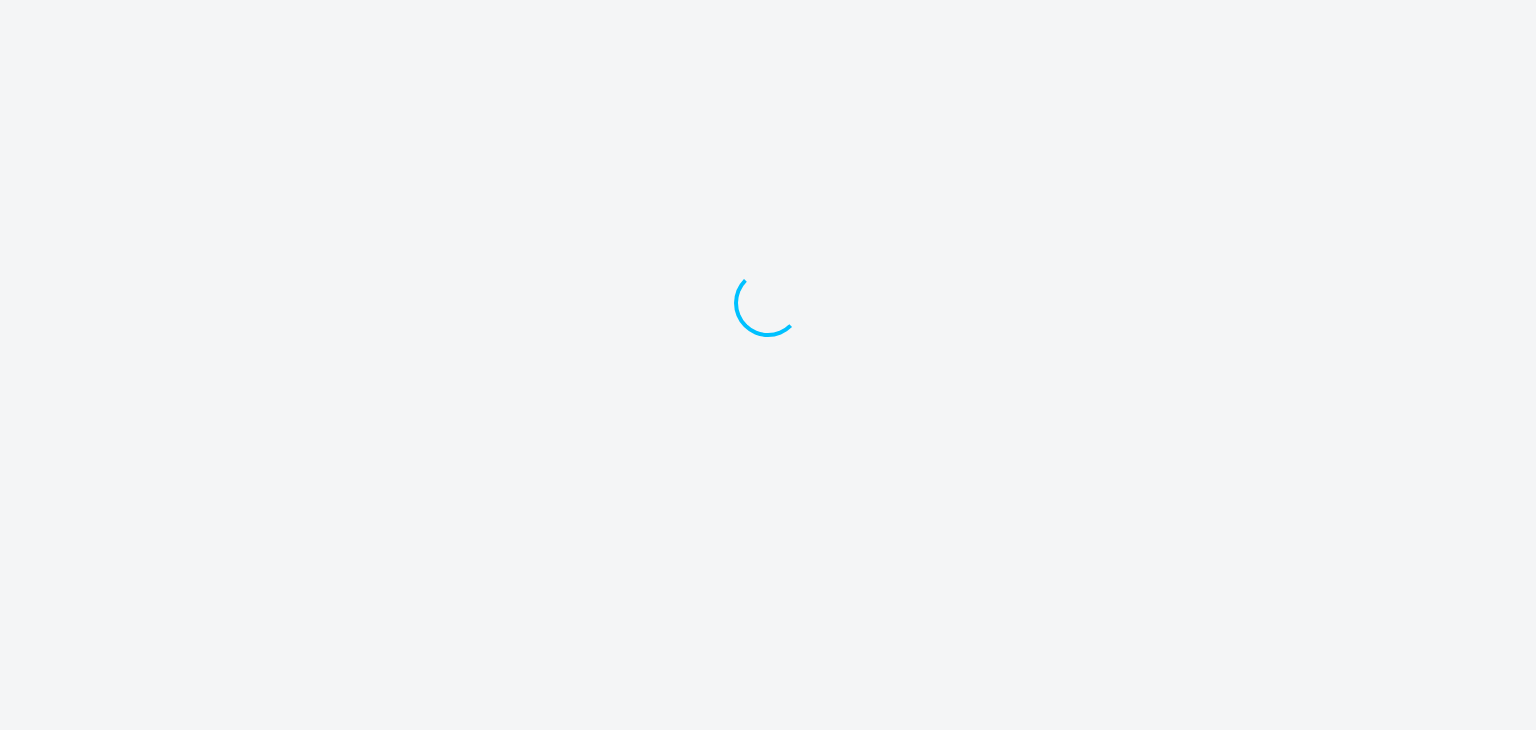 scroll, scrollTop: 0, scrollLeft: 0, axis: both 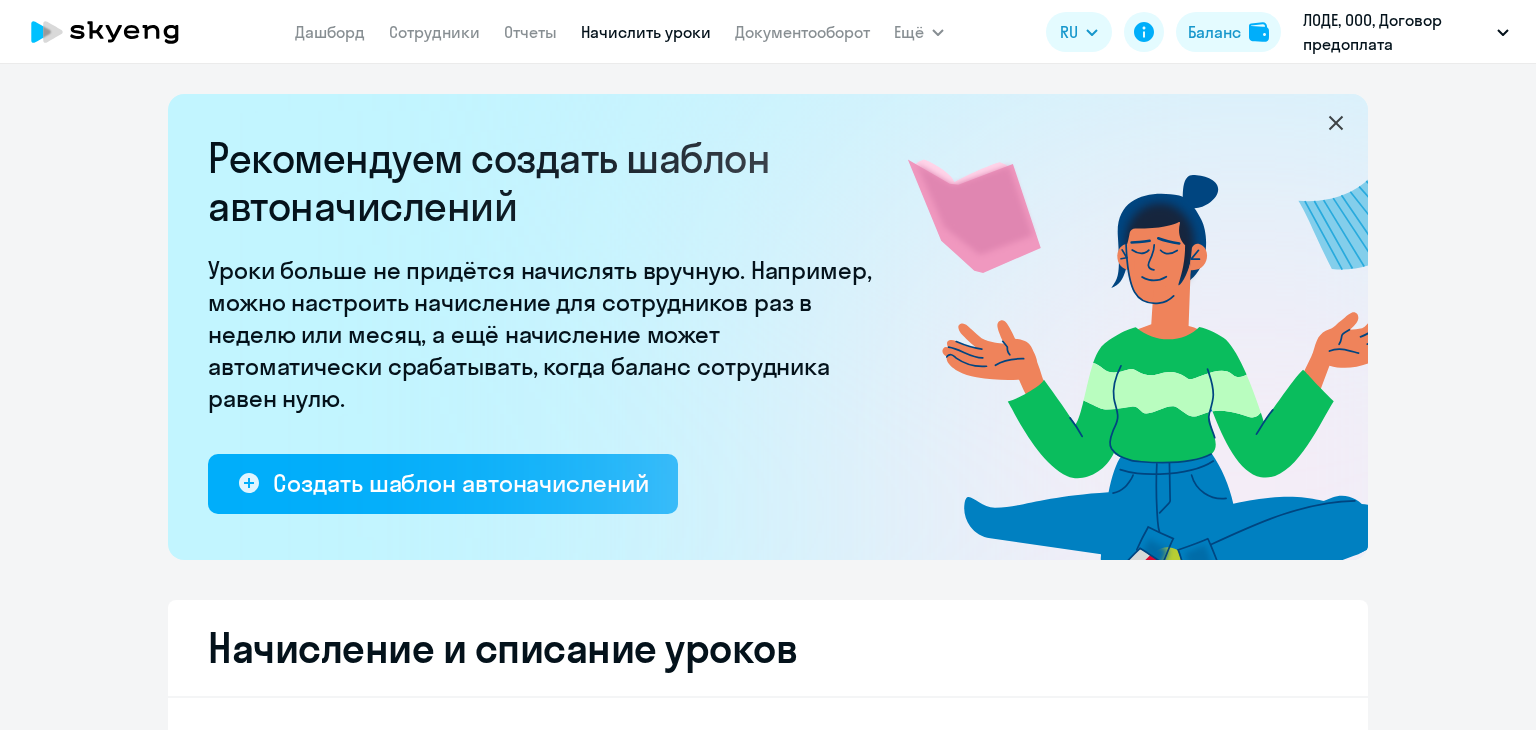 select on "10" 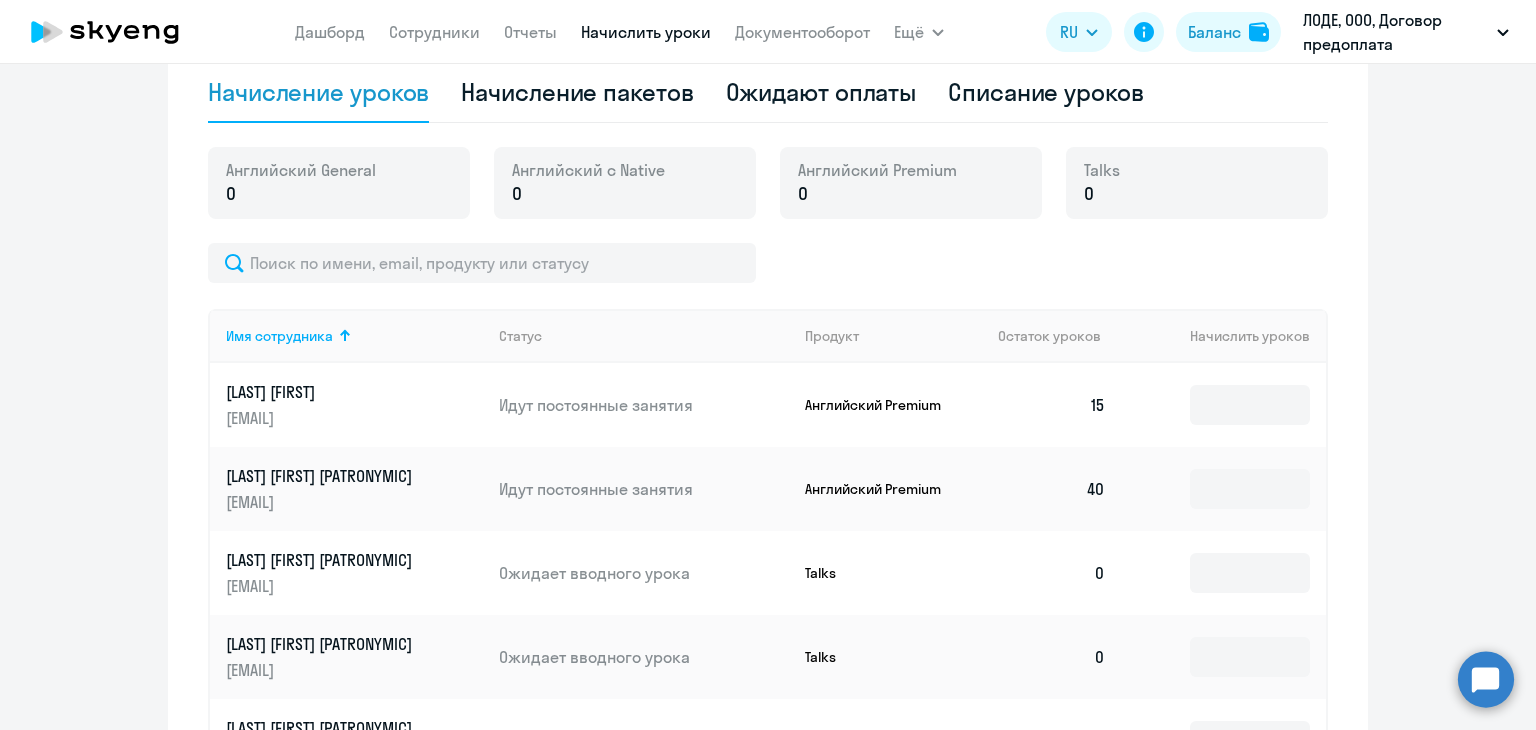 scroll, scrollTop: 671, scrollLeft: 0, axis: vertical 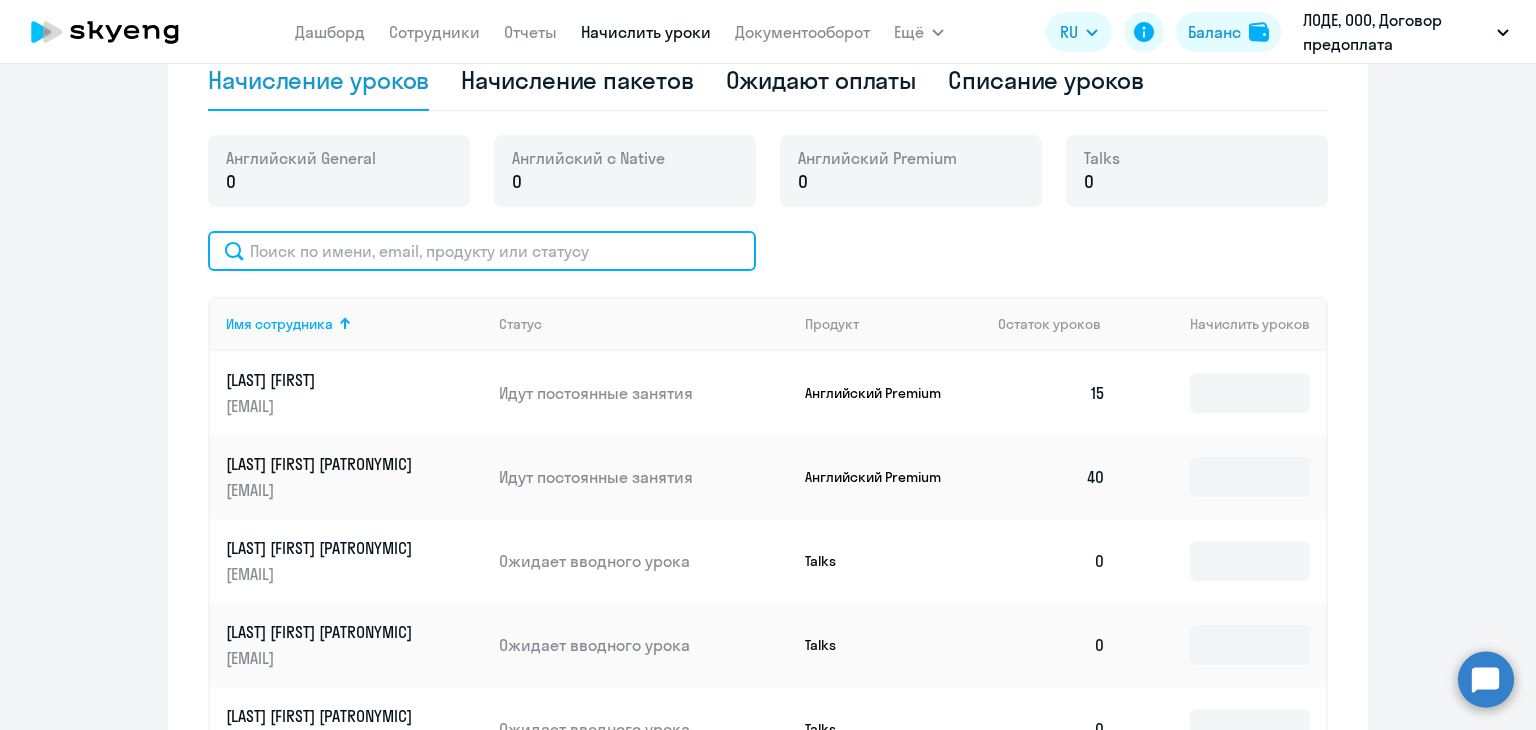 click 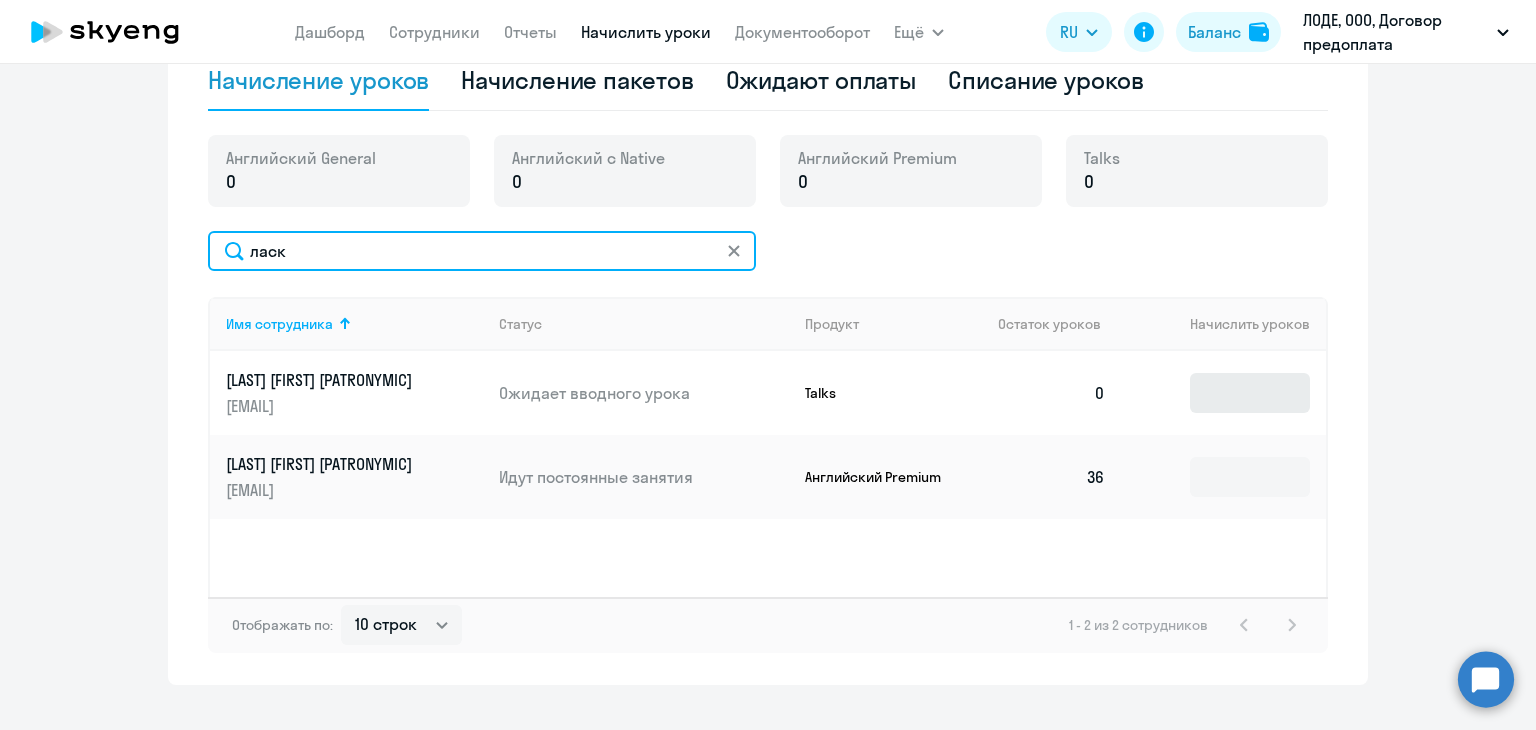 type on "ласк" 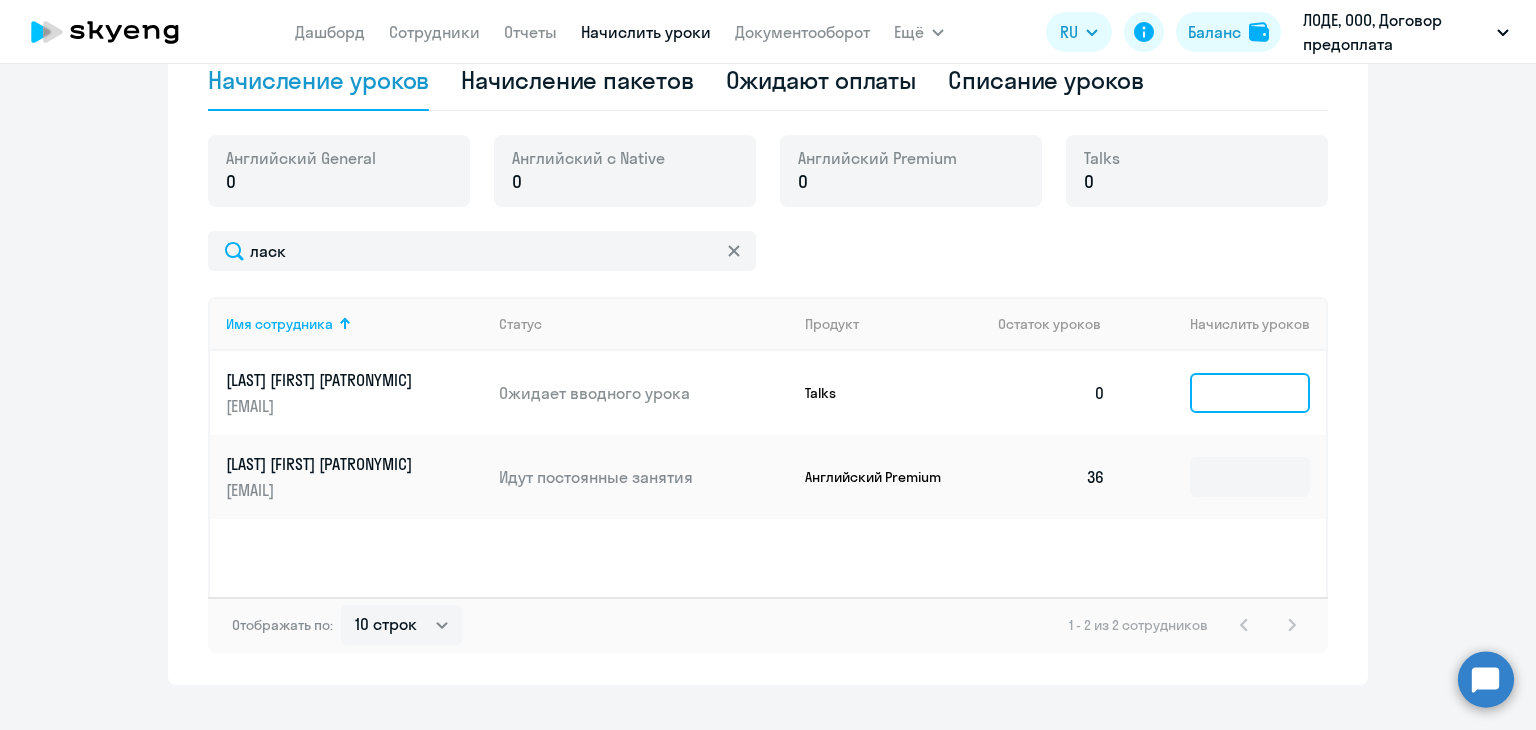 click 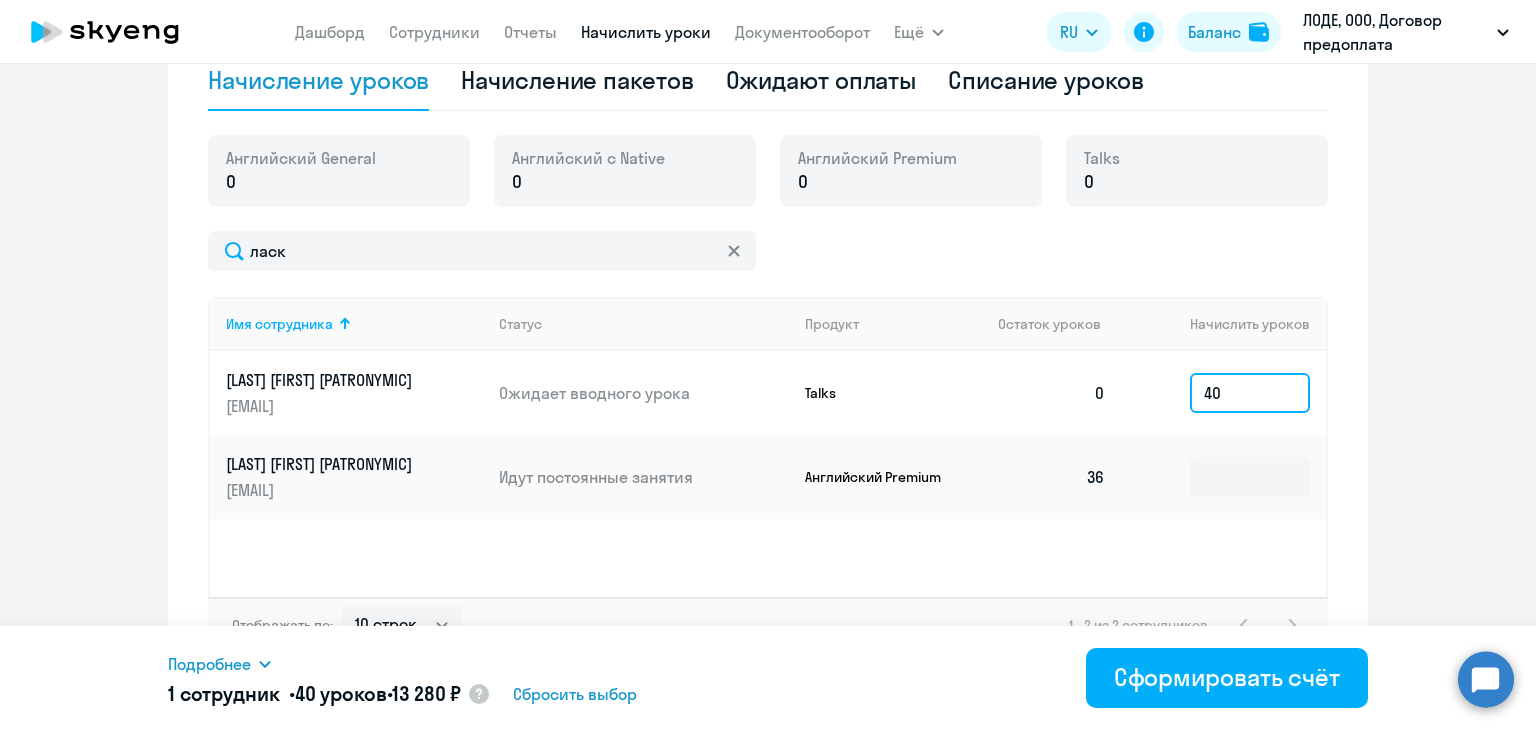 type on "4" 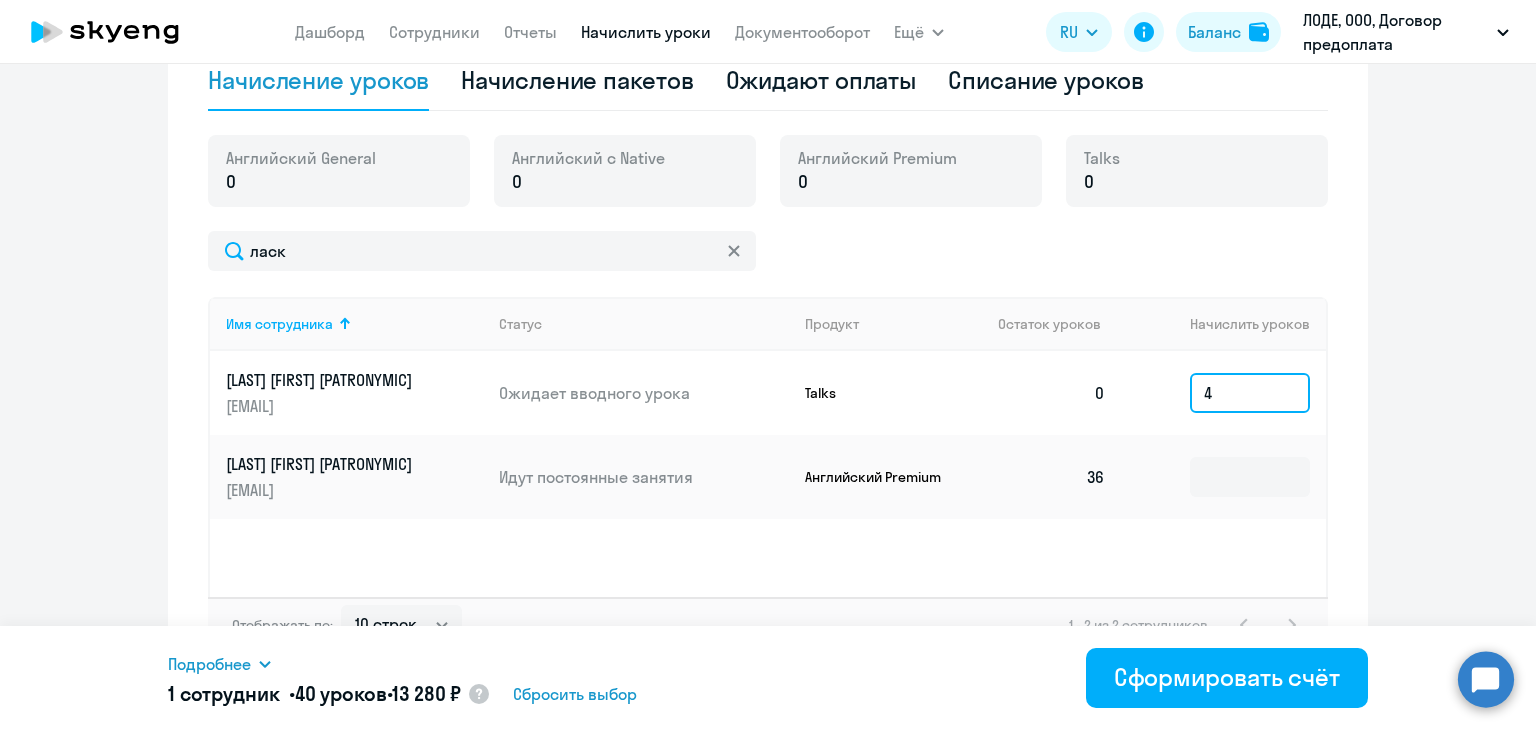 type 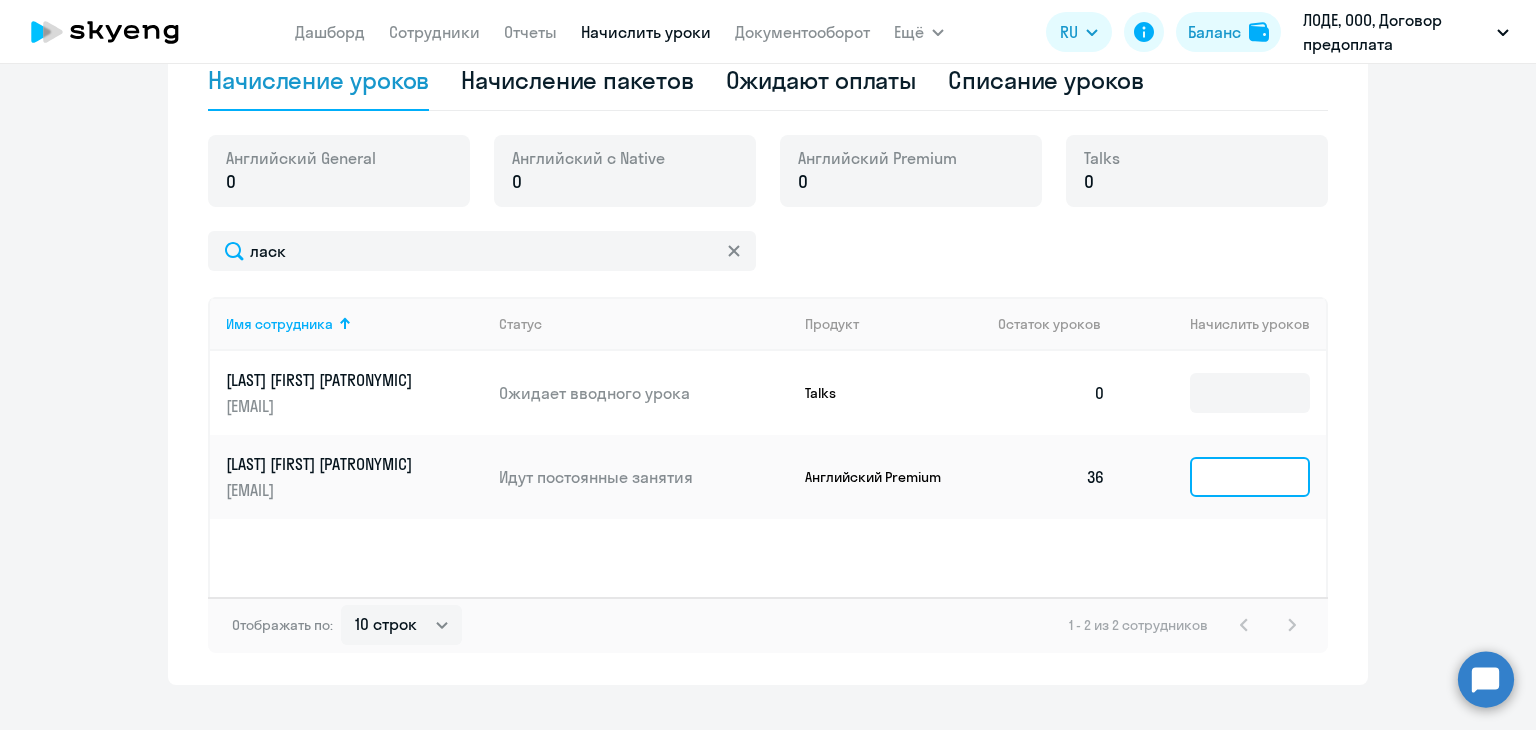click 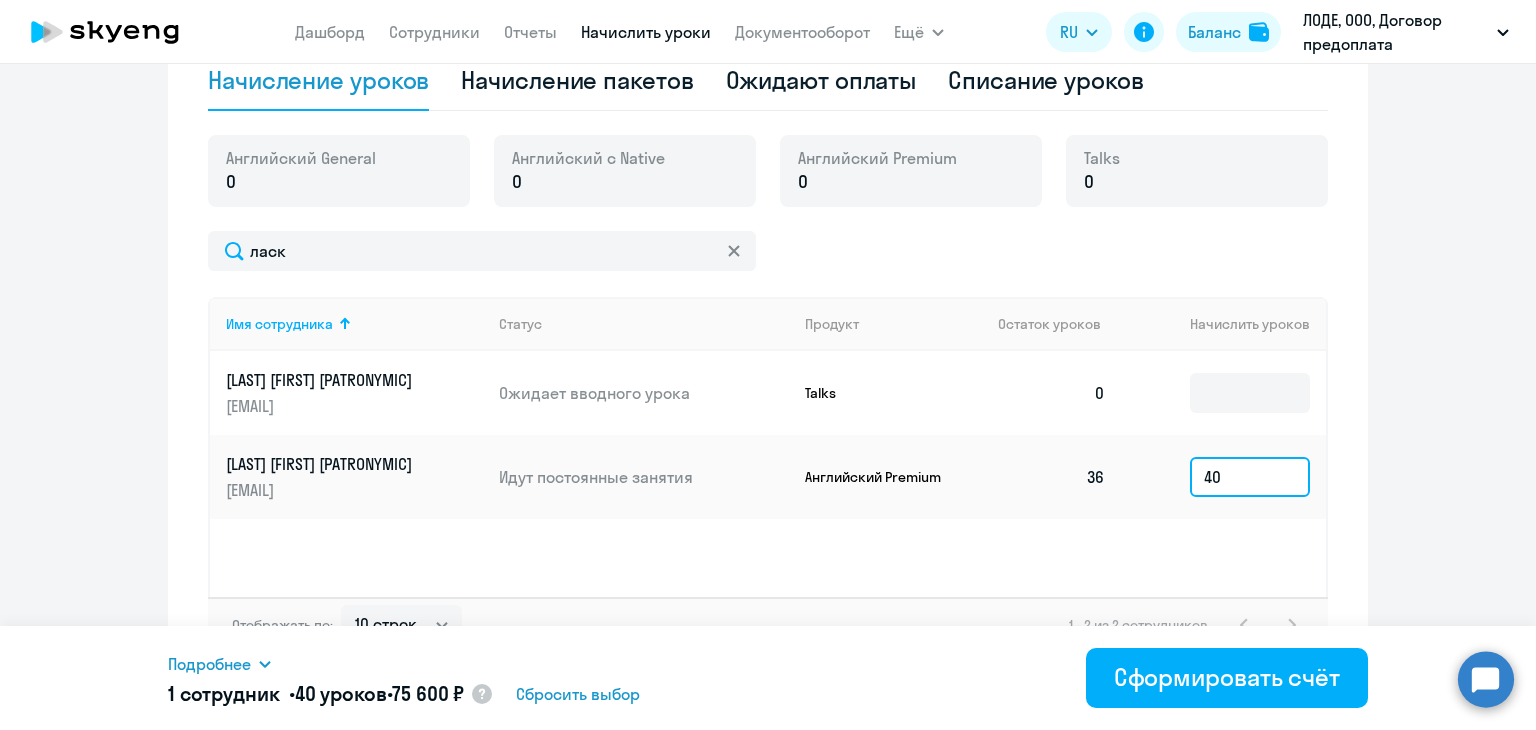 type on "40" 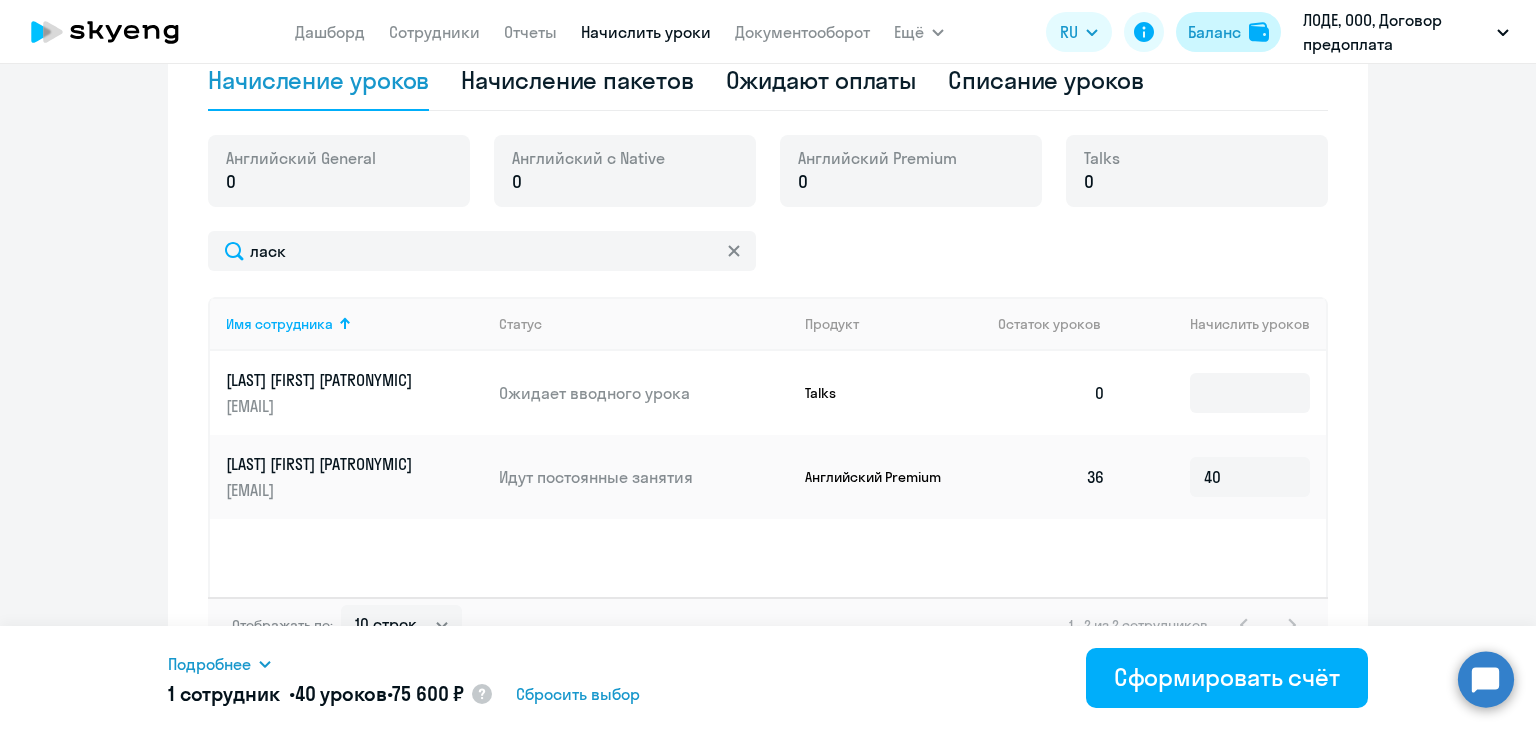 click on "Баланс" 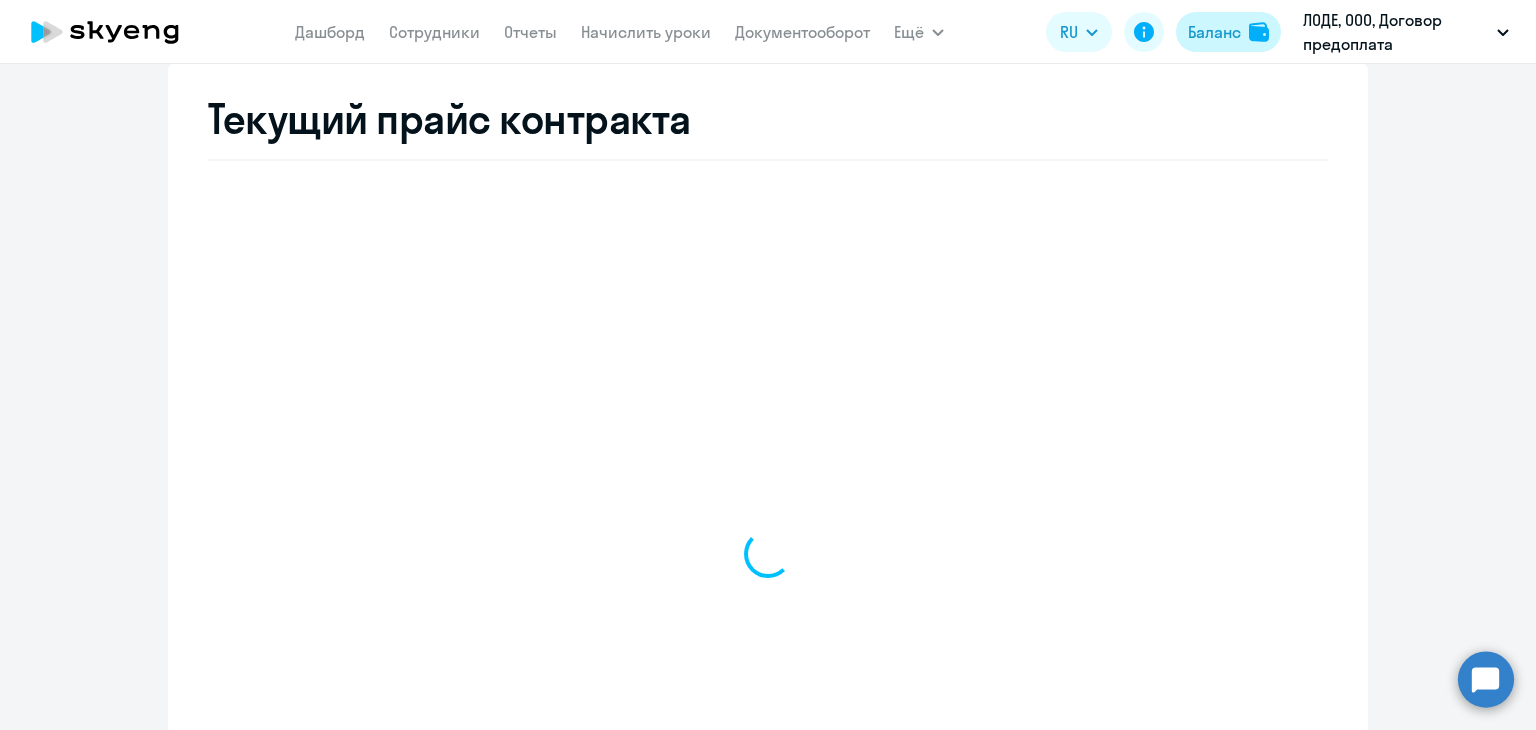 scroll, scrollTop: 768, scrollLeft: 0, axis: vertical 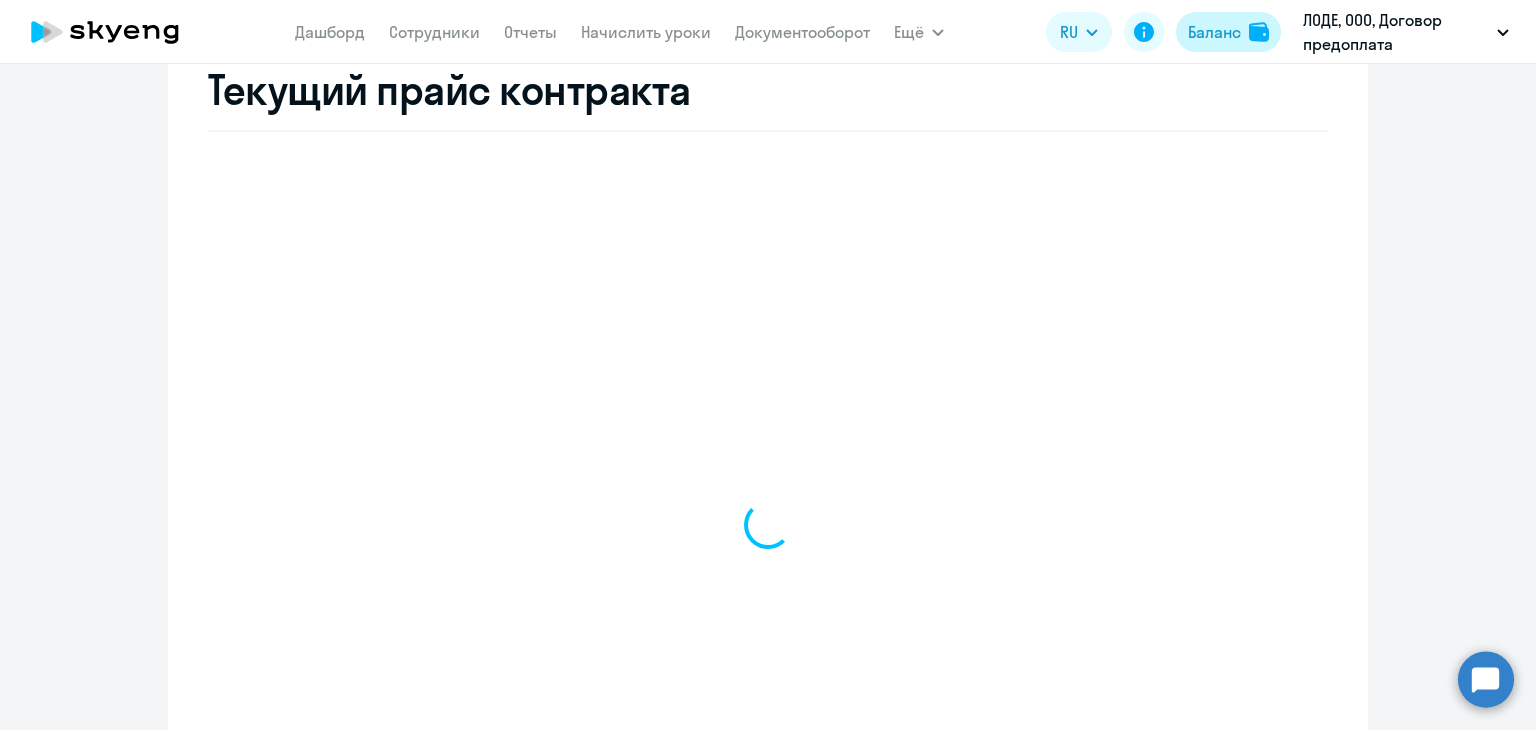 select on "english_adult_not_native_speaker" 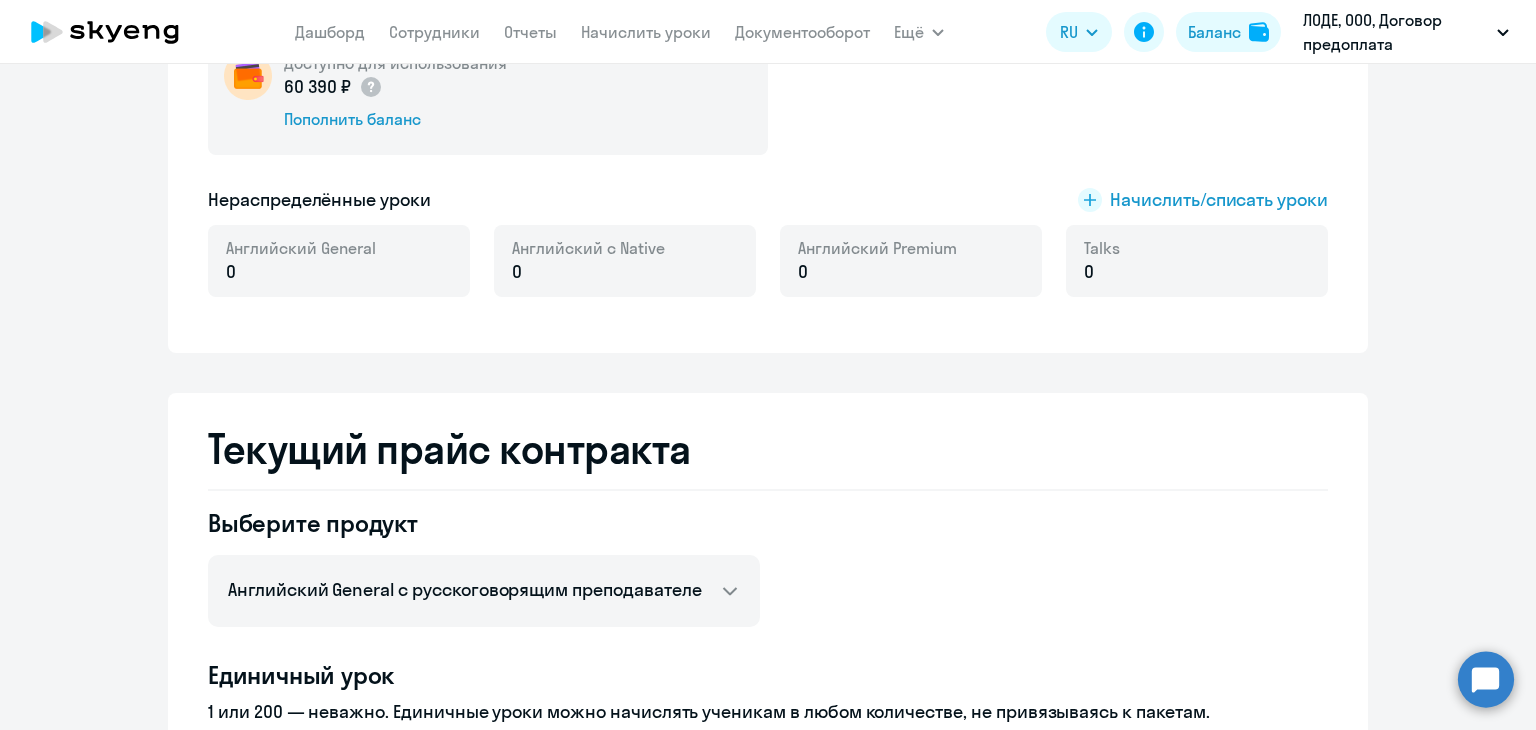 scroll, scrollTop: 0, scrollLeft: 0, axis: both 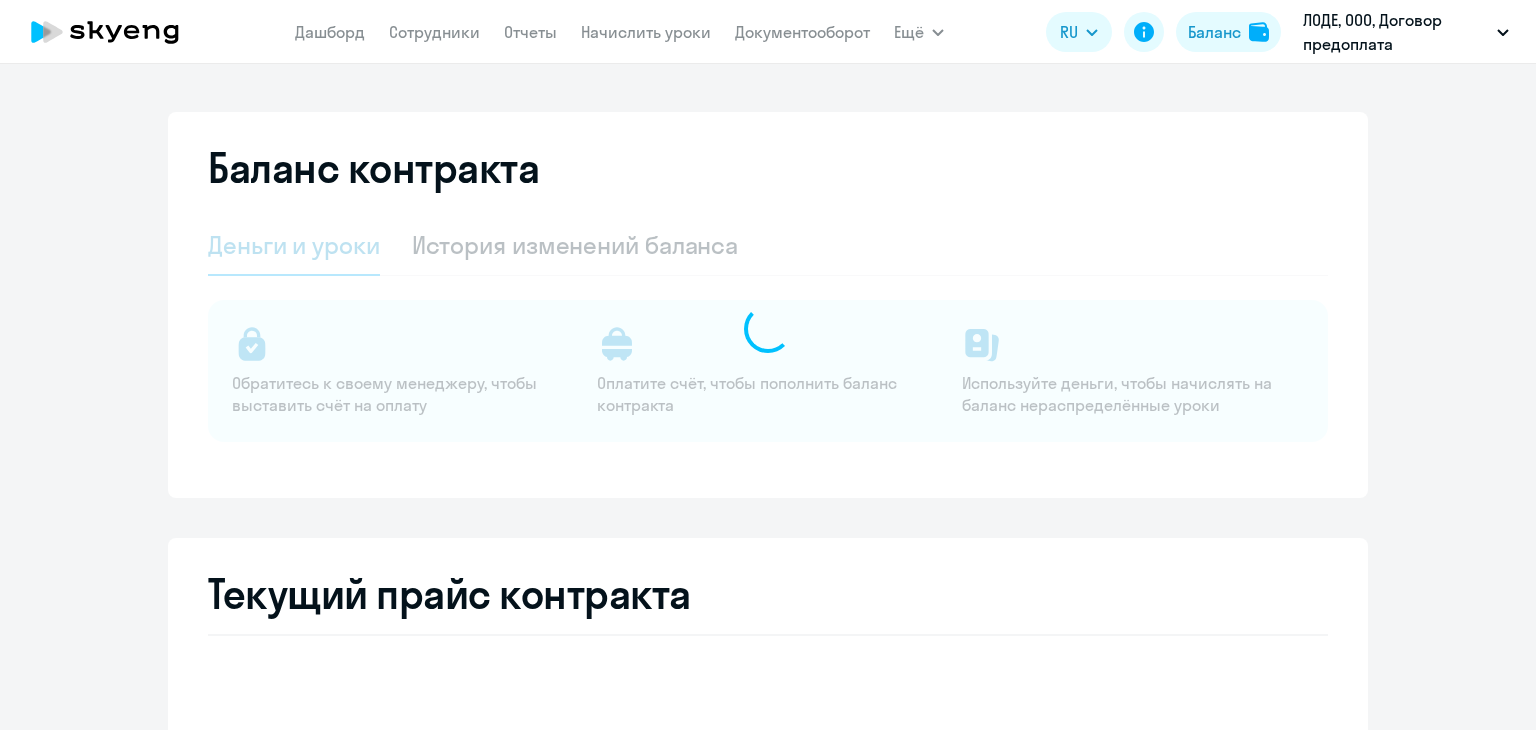 select on "english_adult_not_native_speaker" 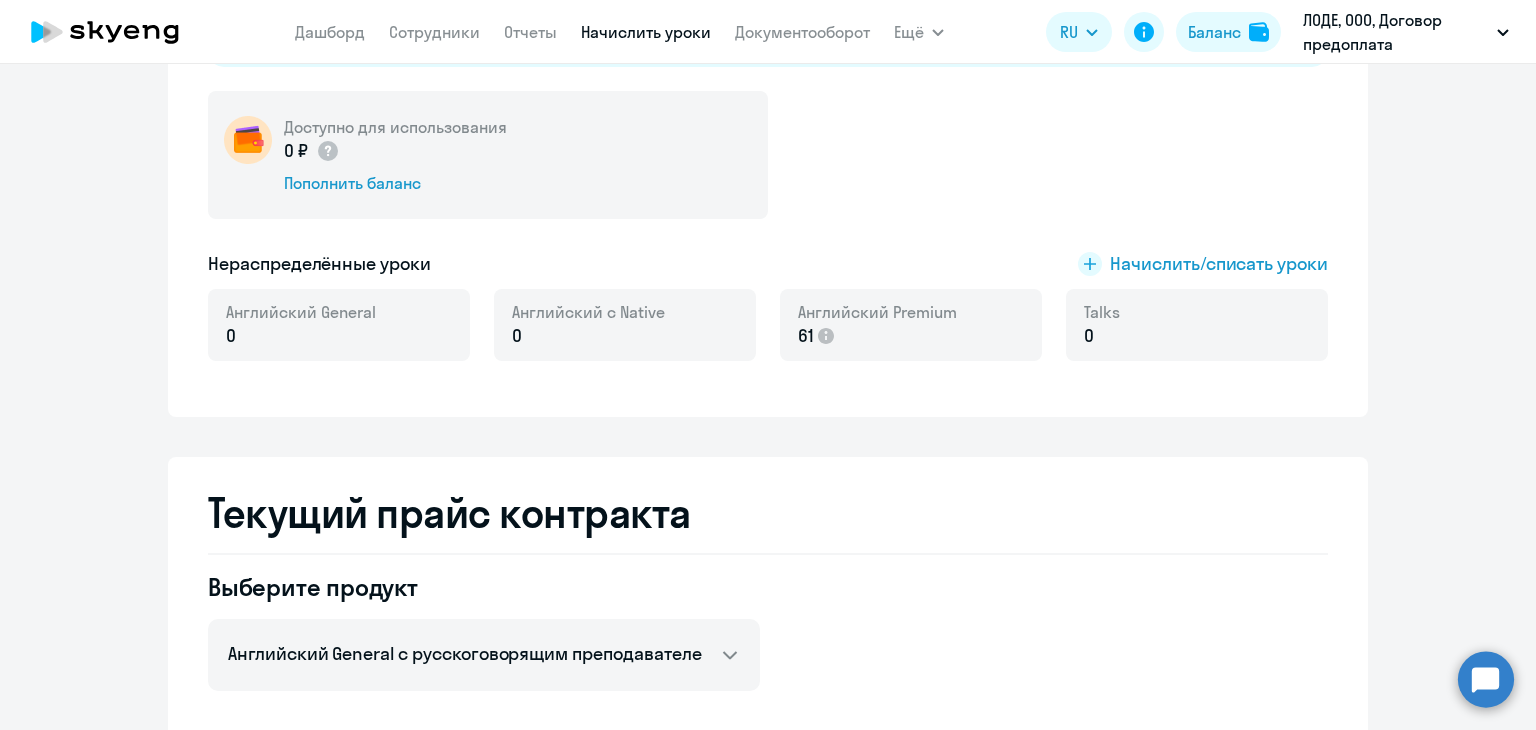 click on "Начислить уроки" at bounding box center (646, 32) 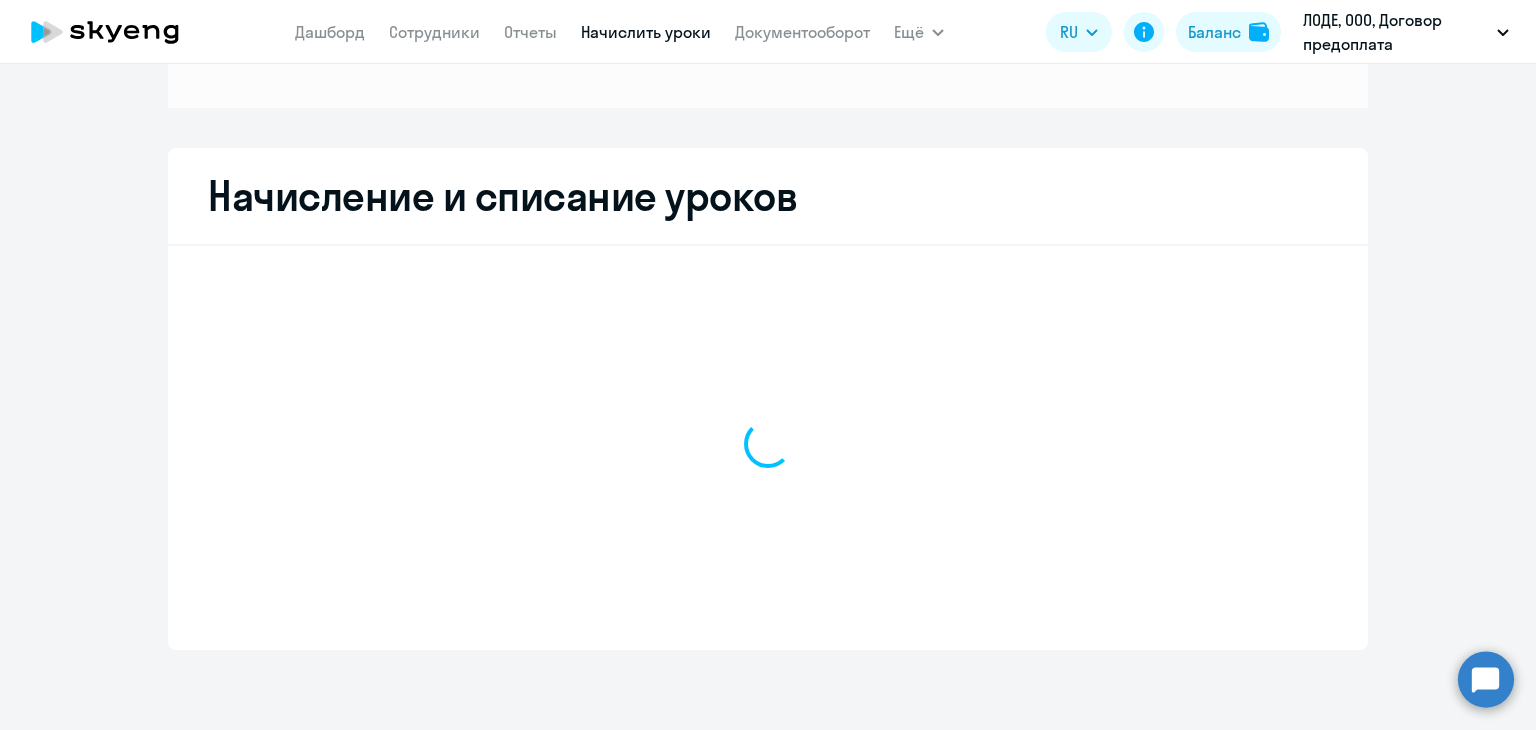 scroll, scrollTop: 274, scrollLeft: 0, axis: vertical 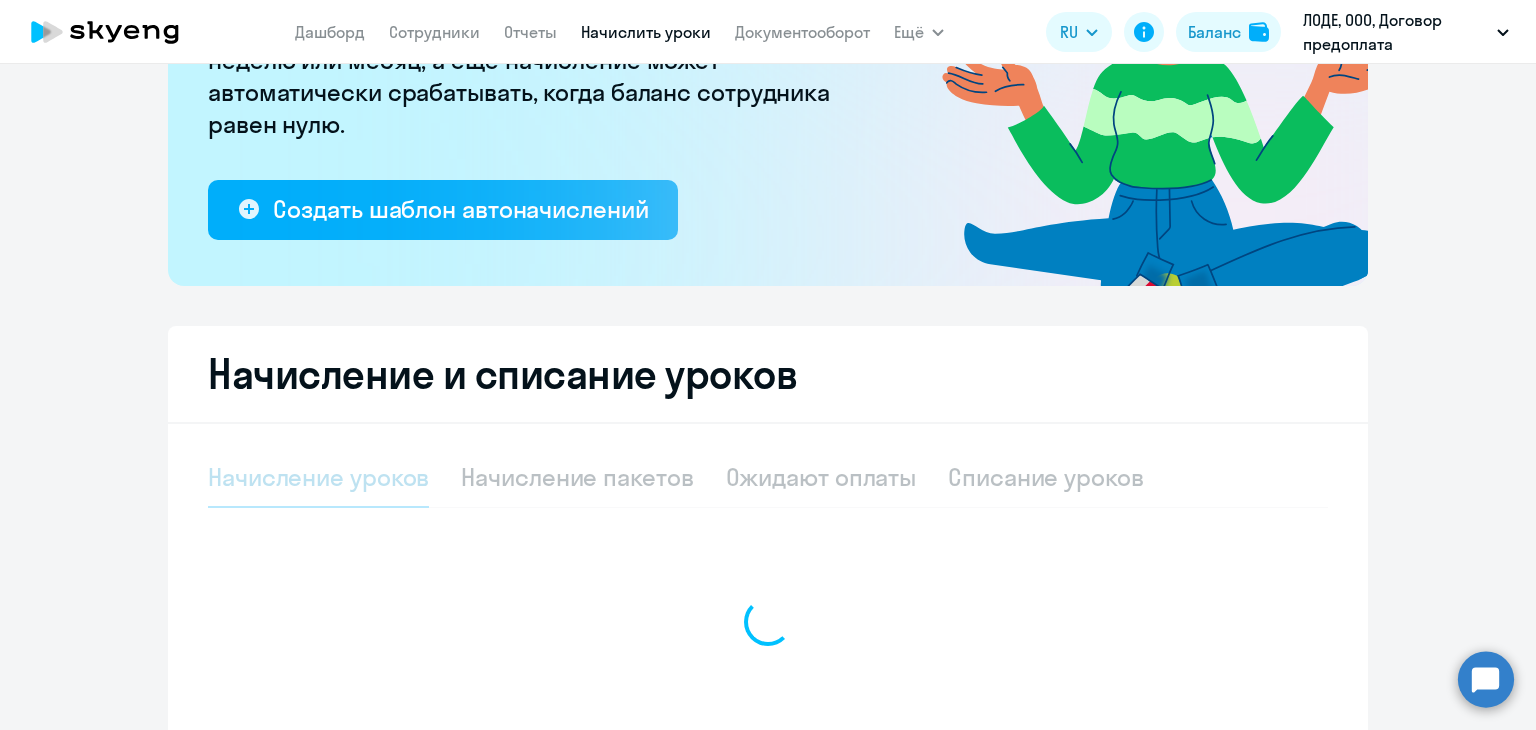 select on "10" 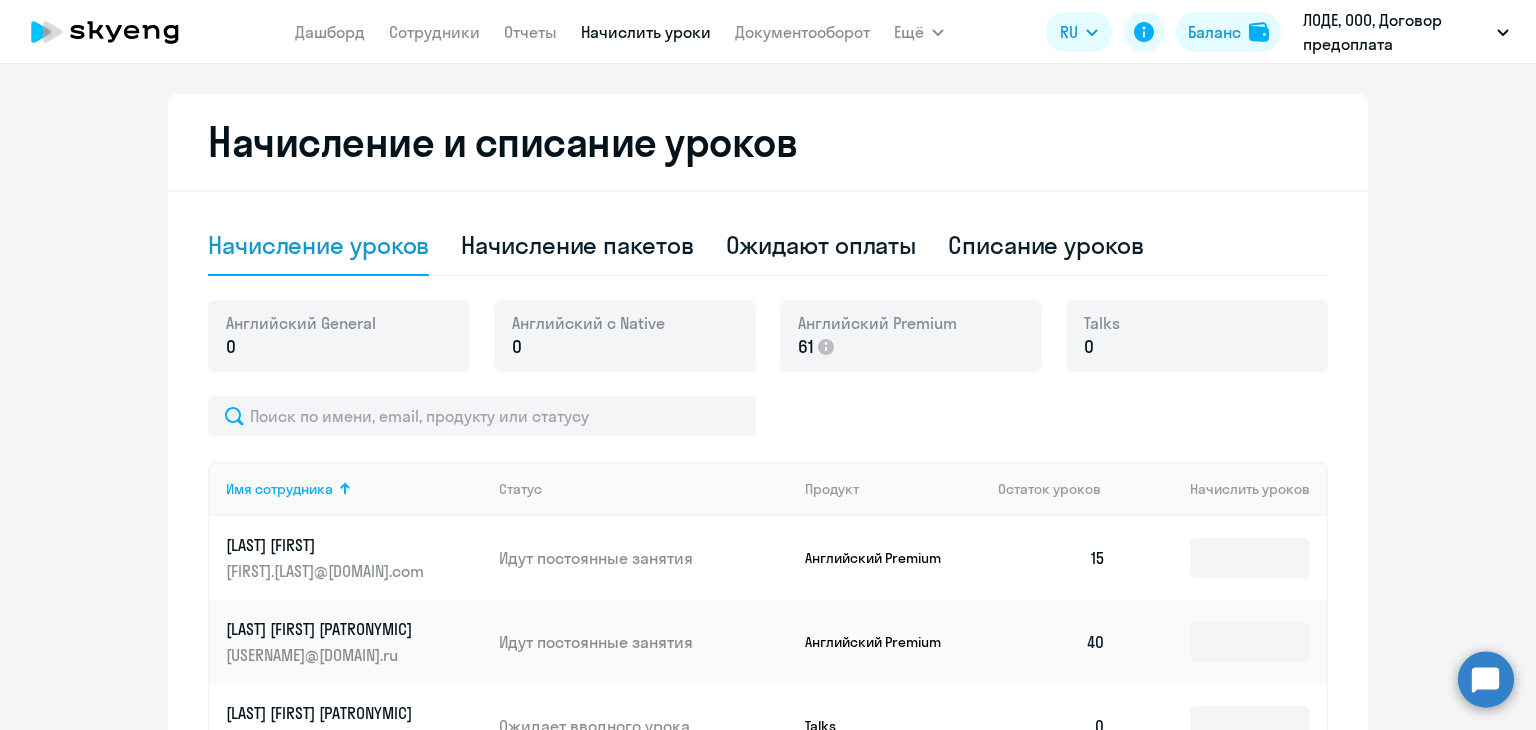 scroll, scrollTop: 540, scrollLeft: 0, axis: vertical 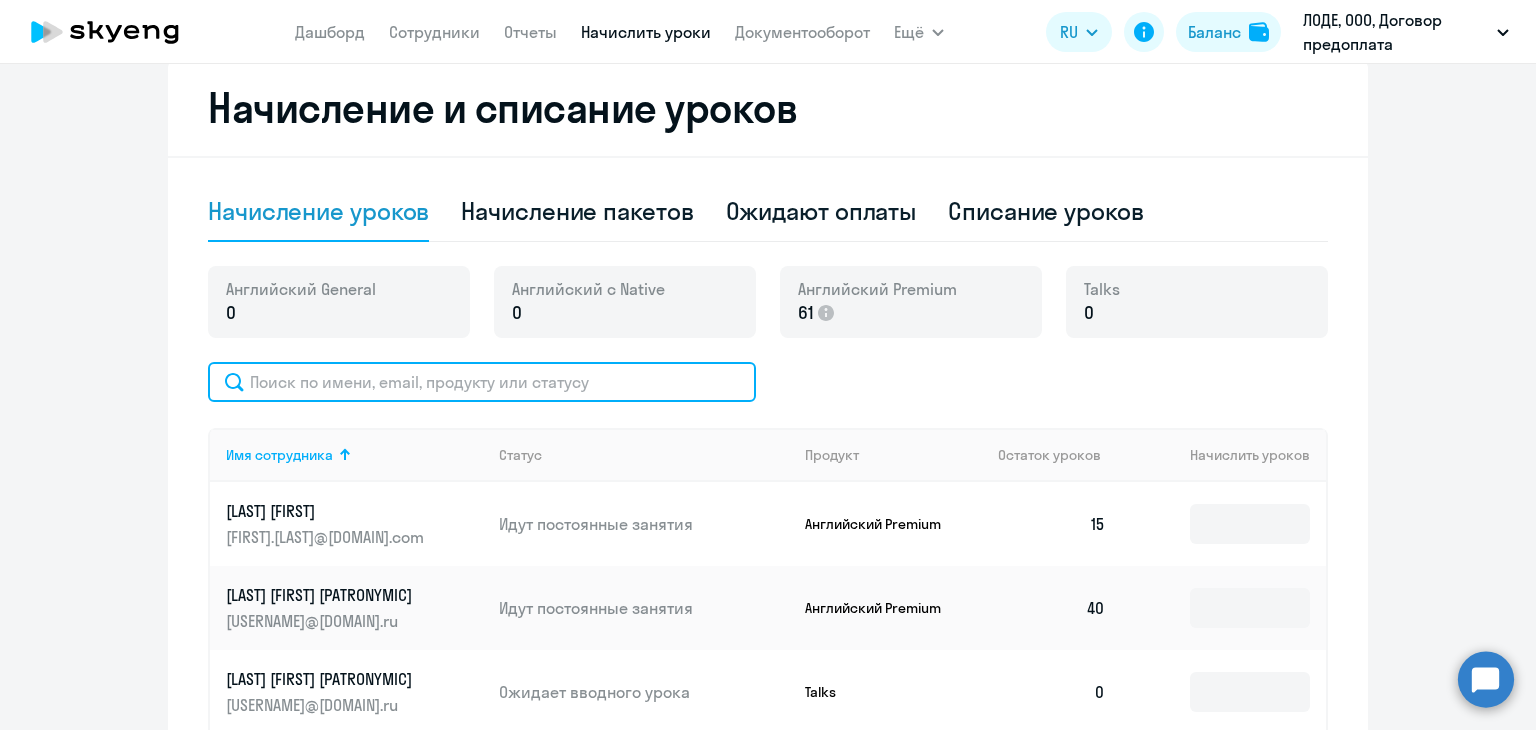 click 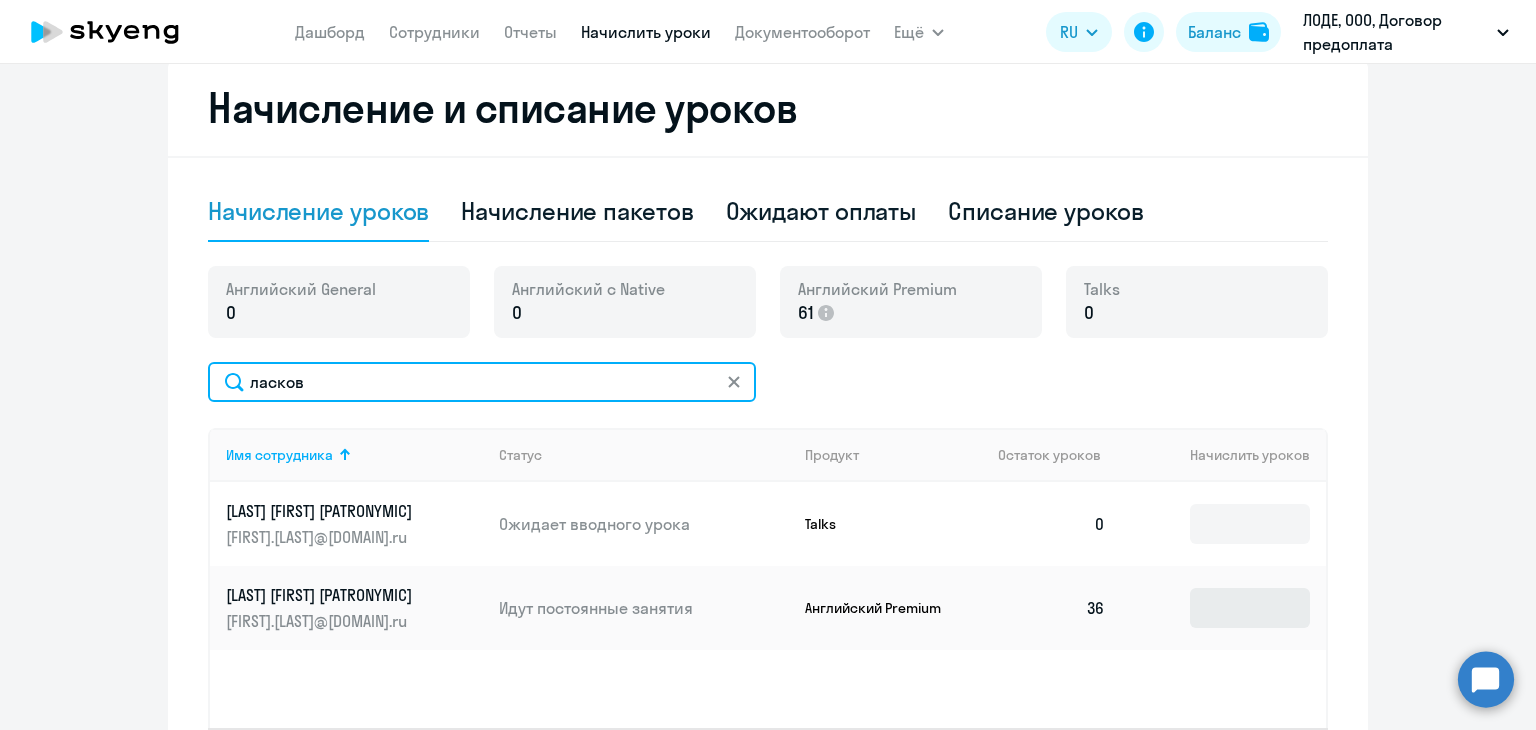 type on "ласков" 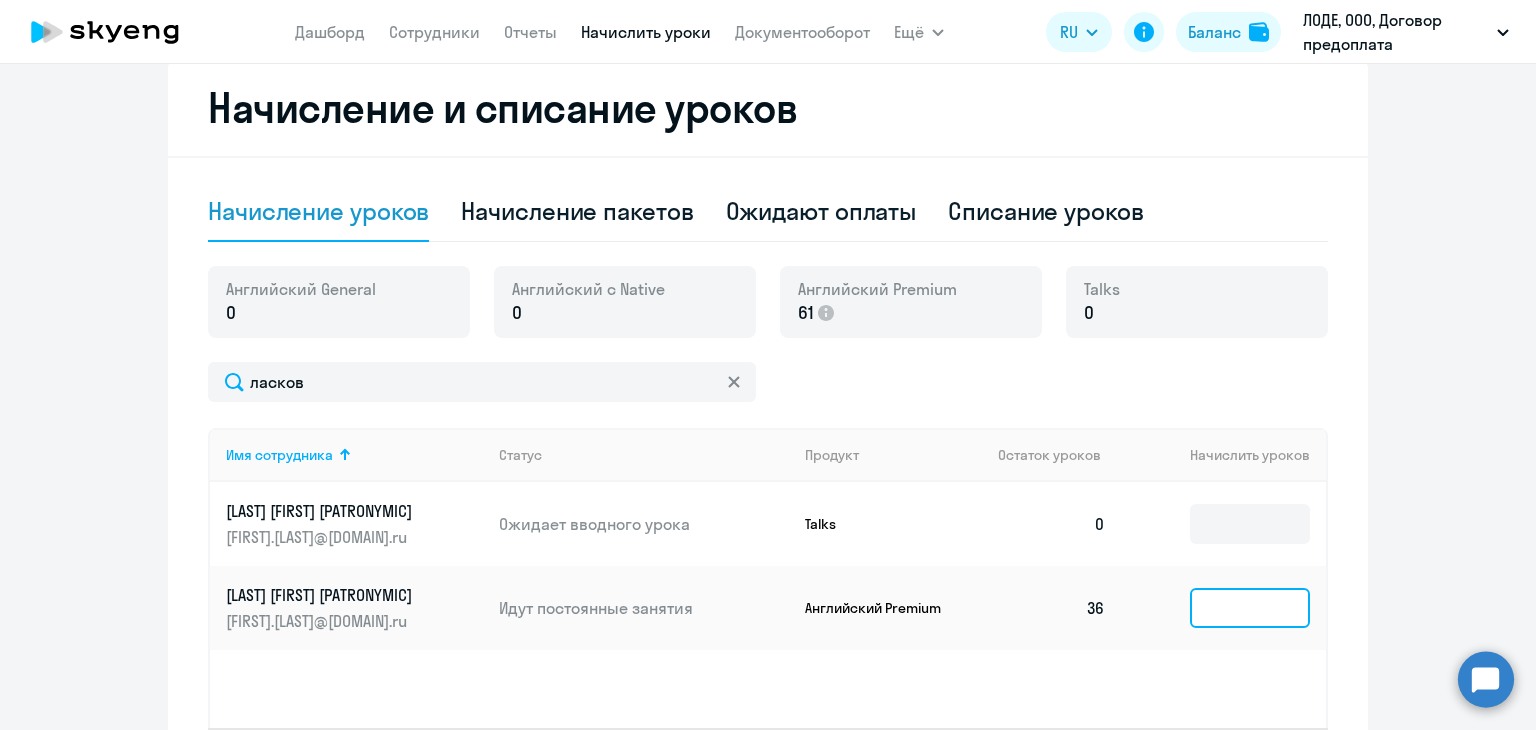 click 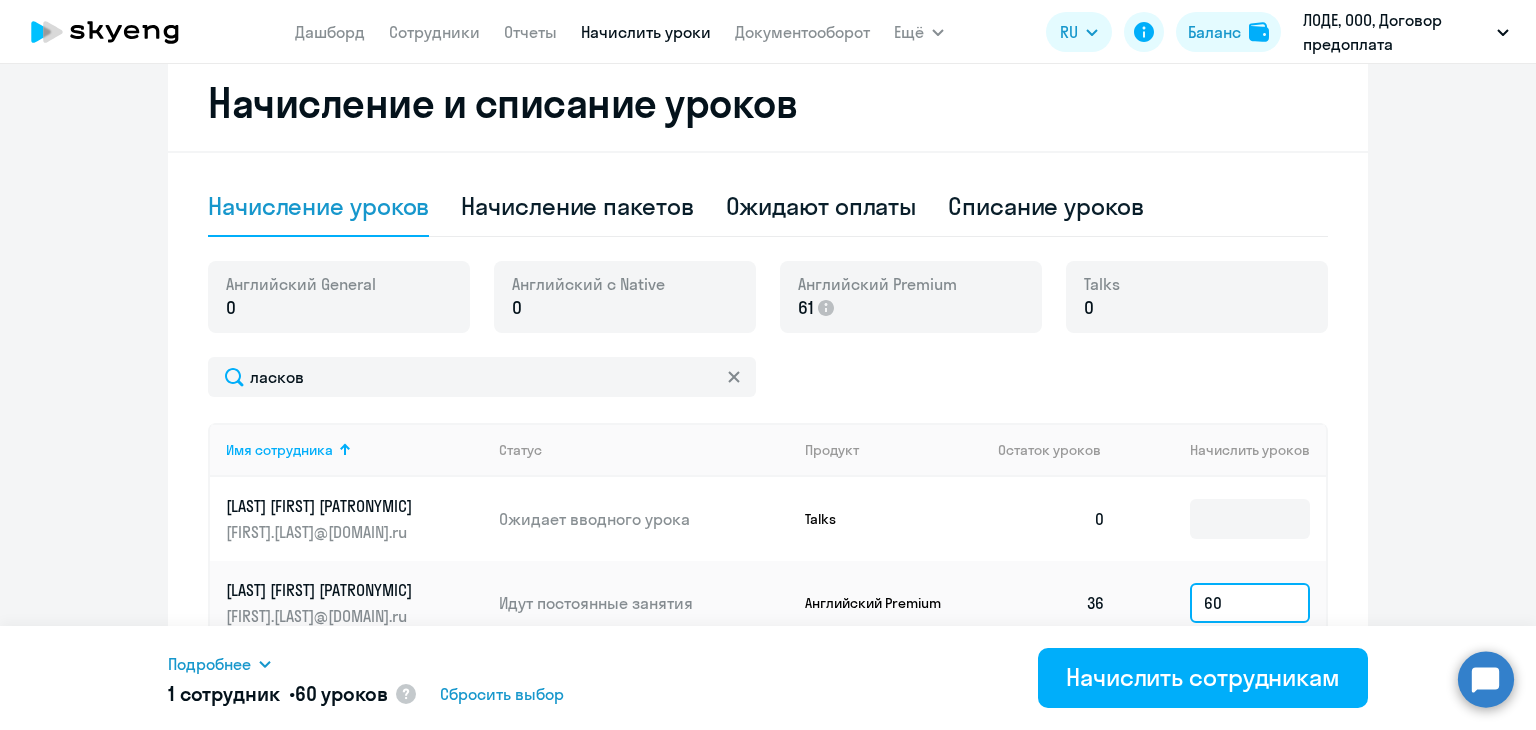 scroll, scrollTop: 547, scrollLeft: 0, axis: vertical 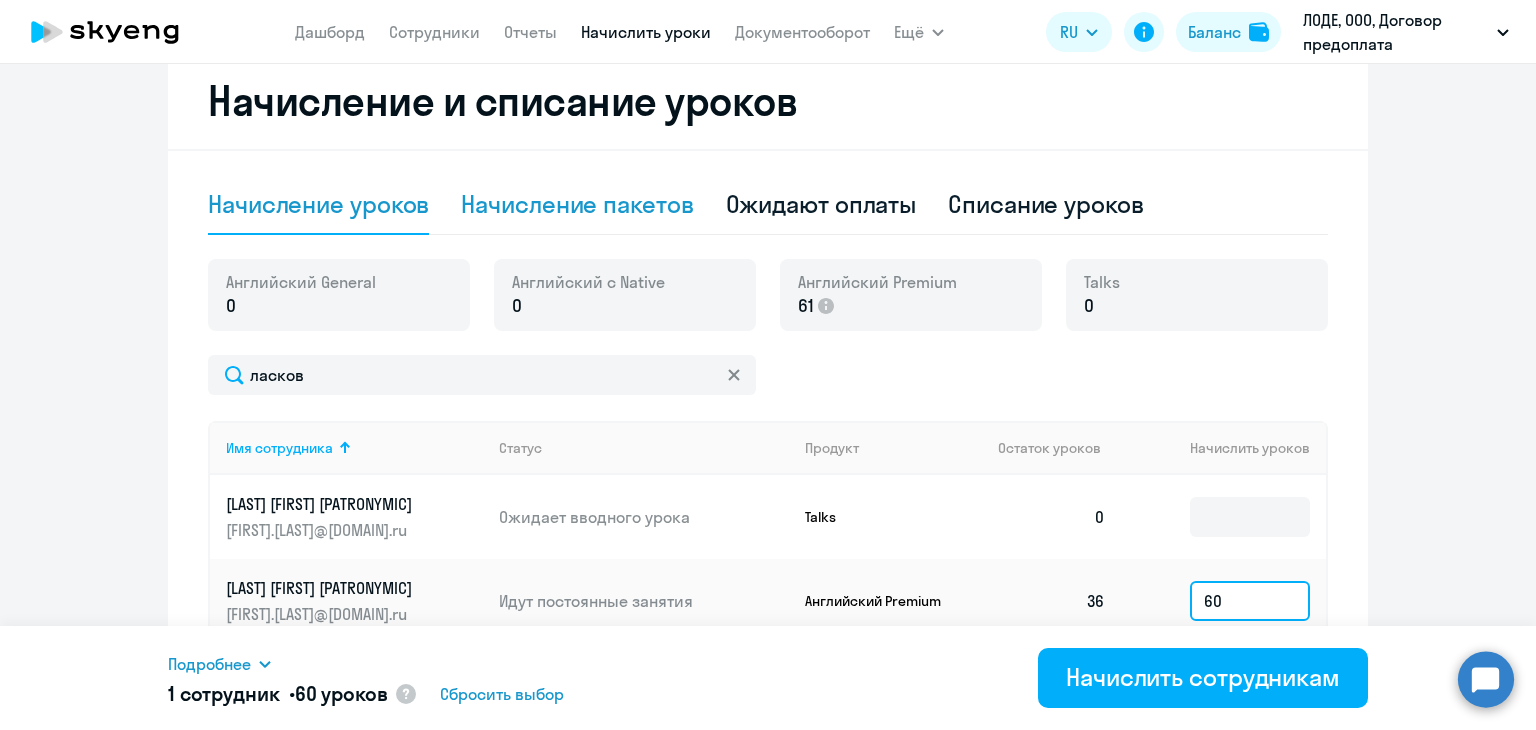 type on "60" 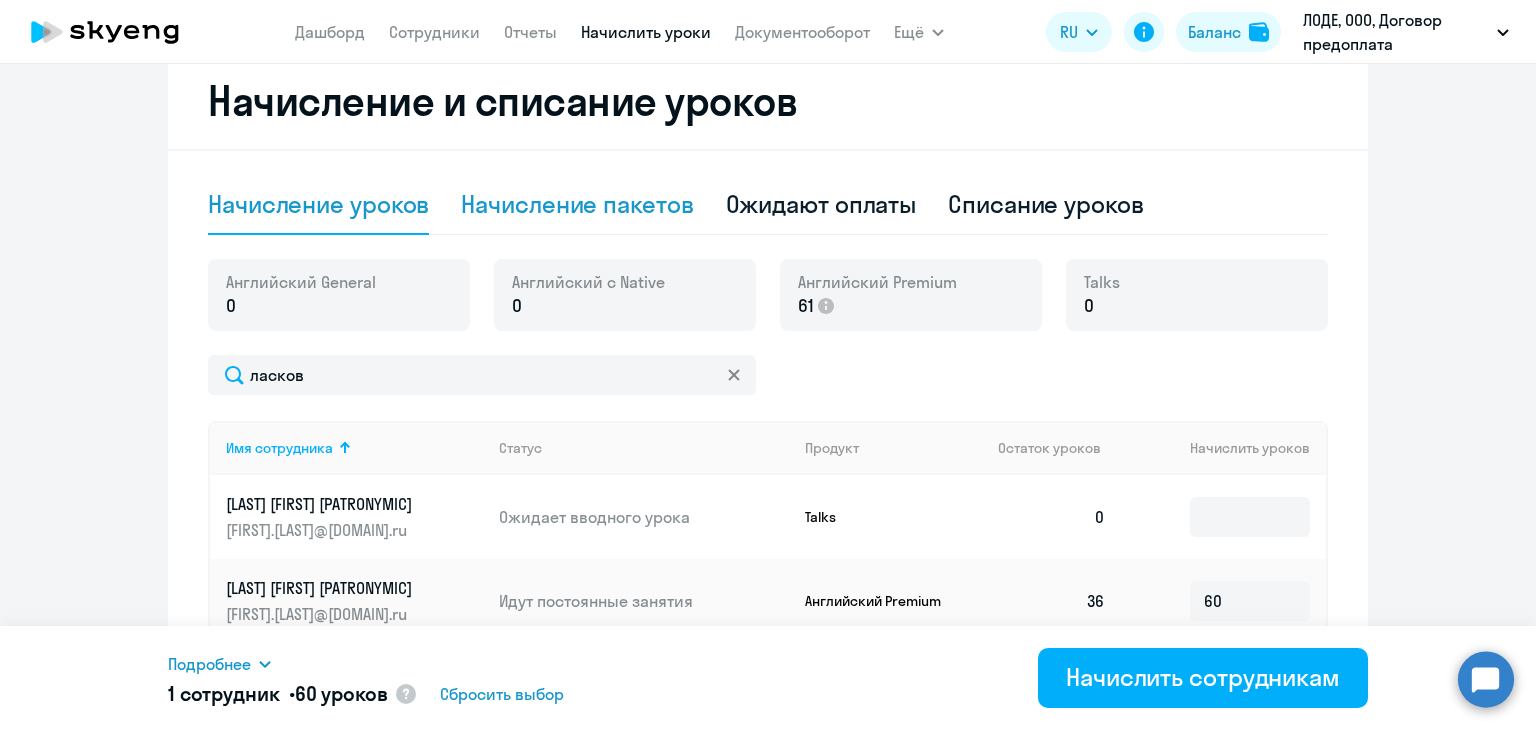click on "Начисление пакетов" 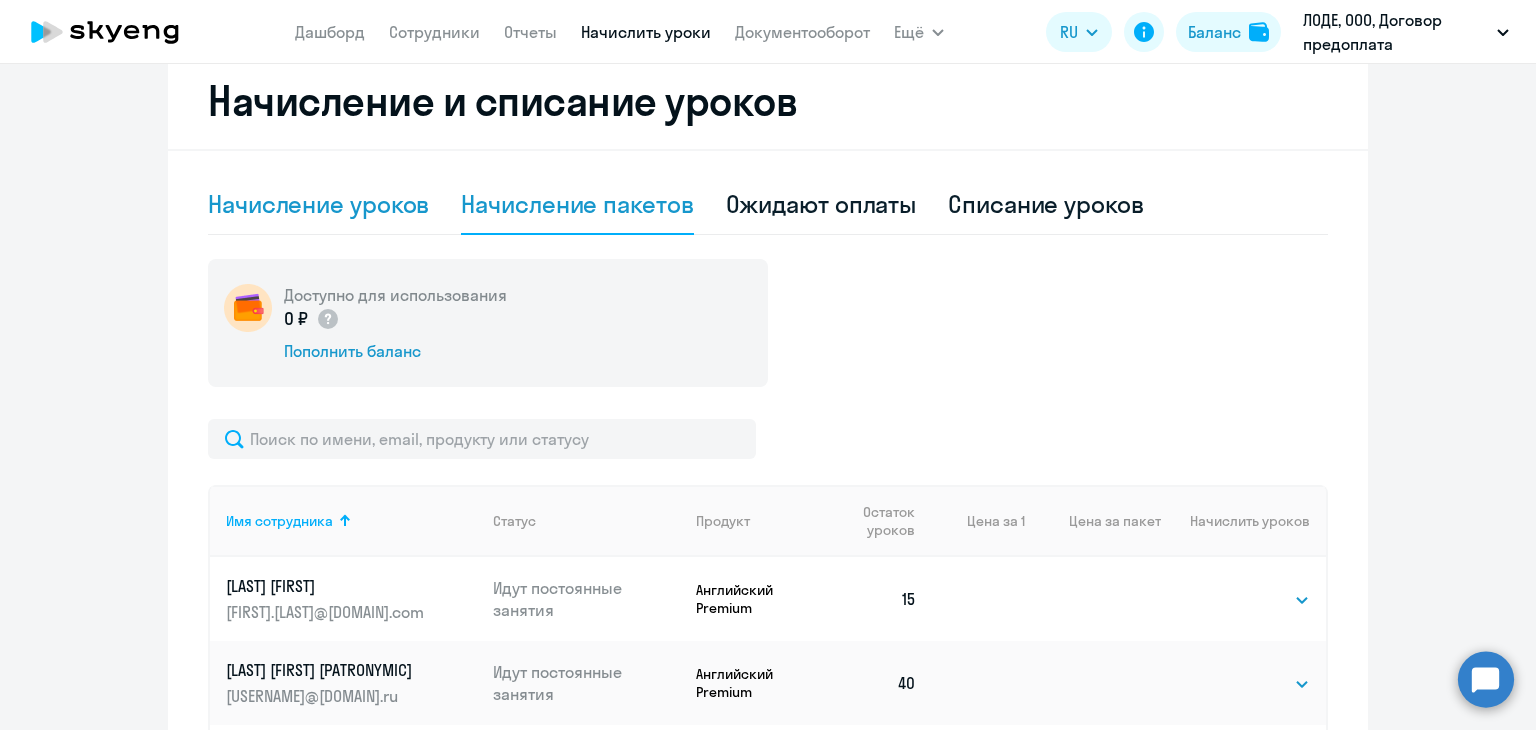 click on "Начисление уроков" 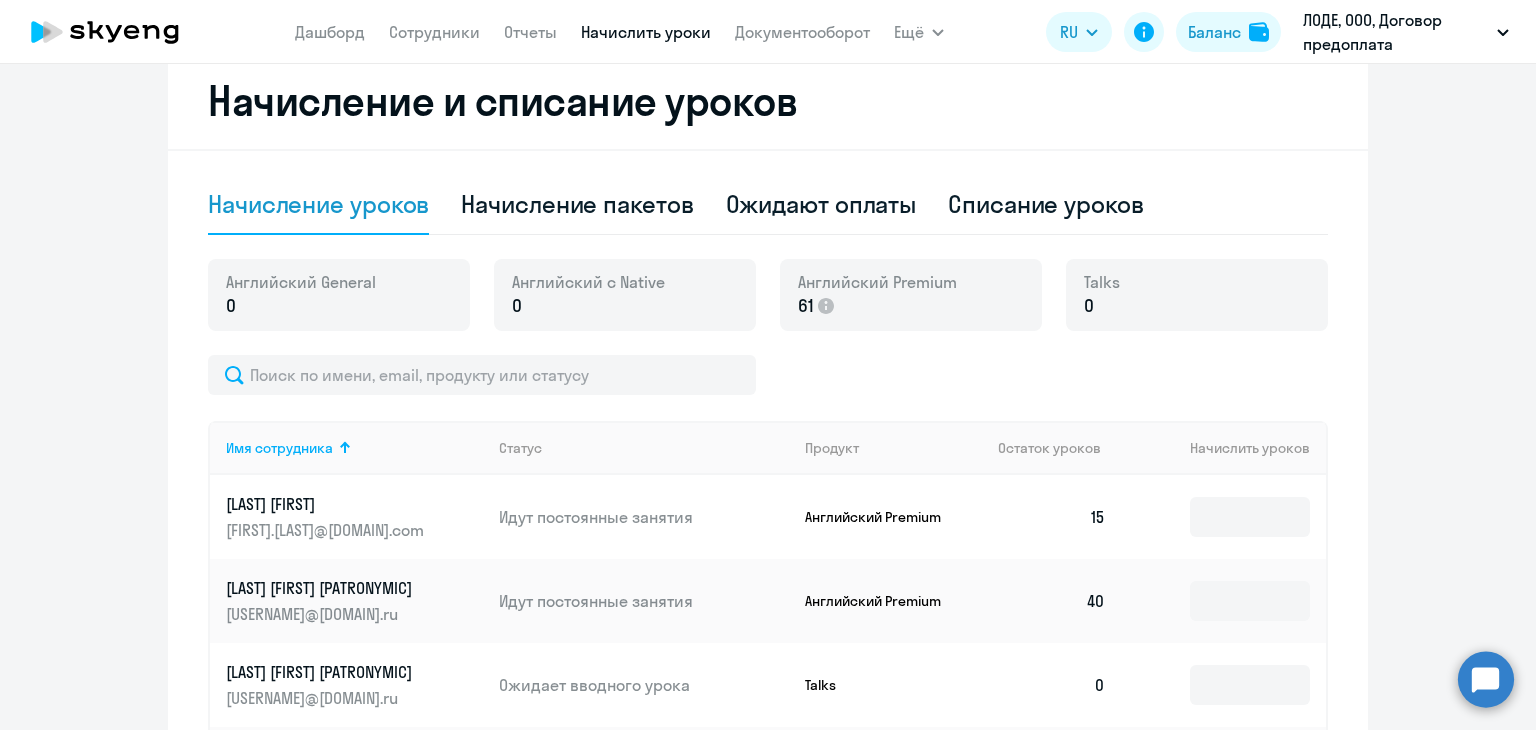 click on "Английский General 0 Английский с Native 0 Английский Premium 61
Talks 0" 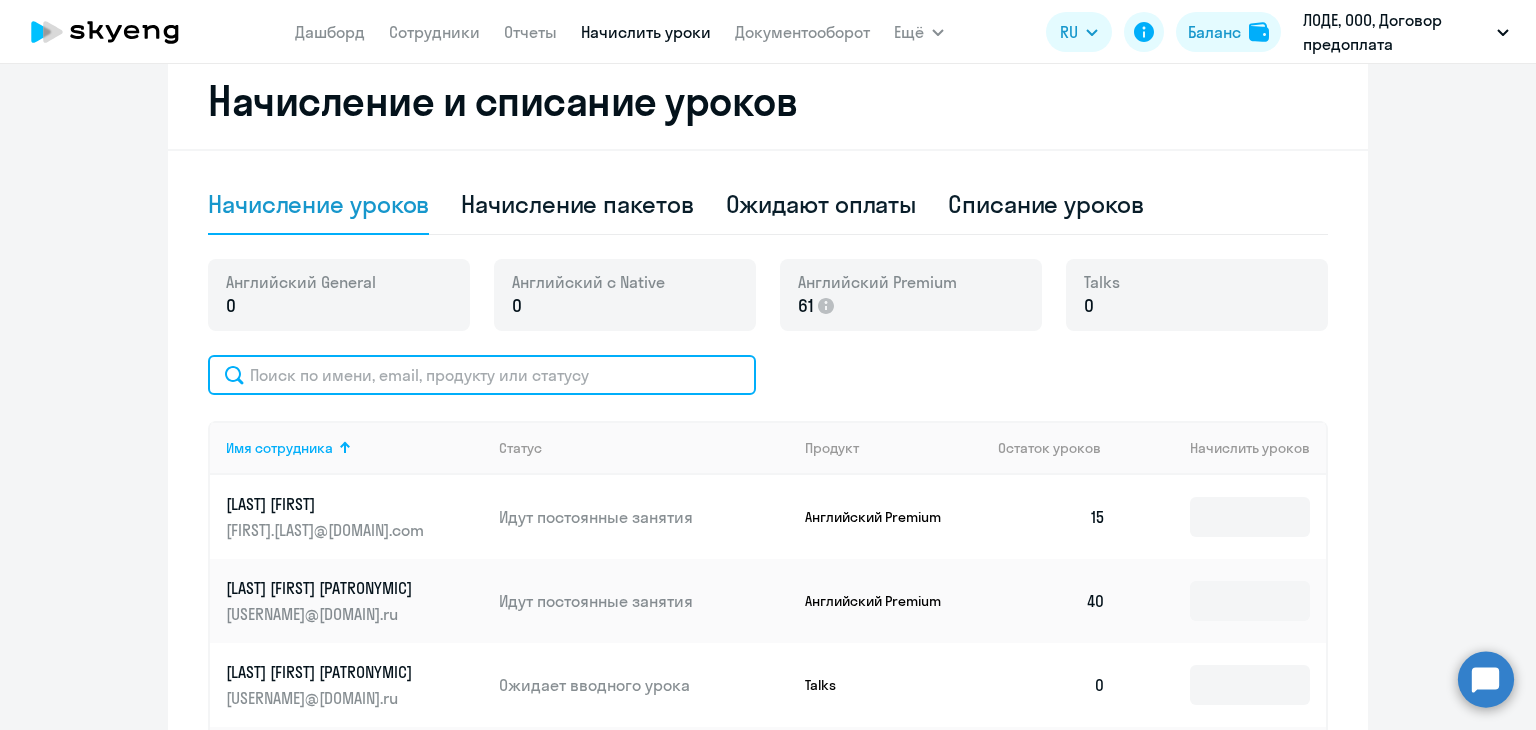 click 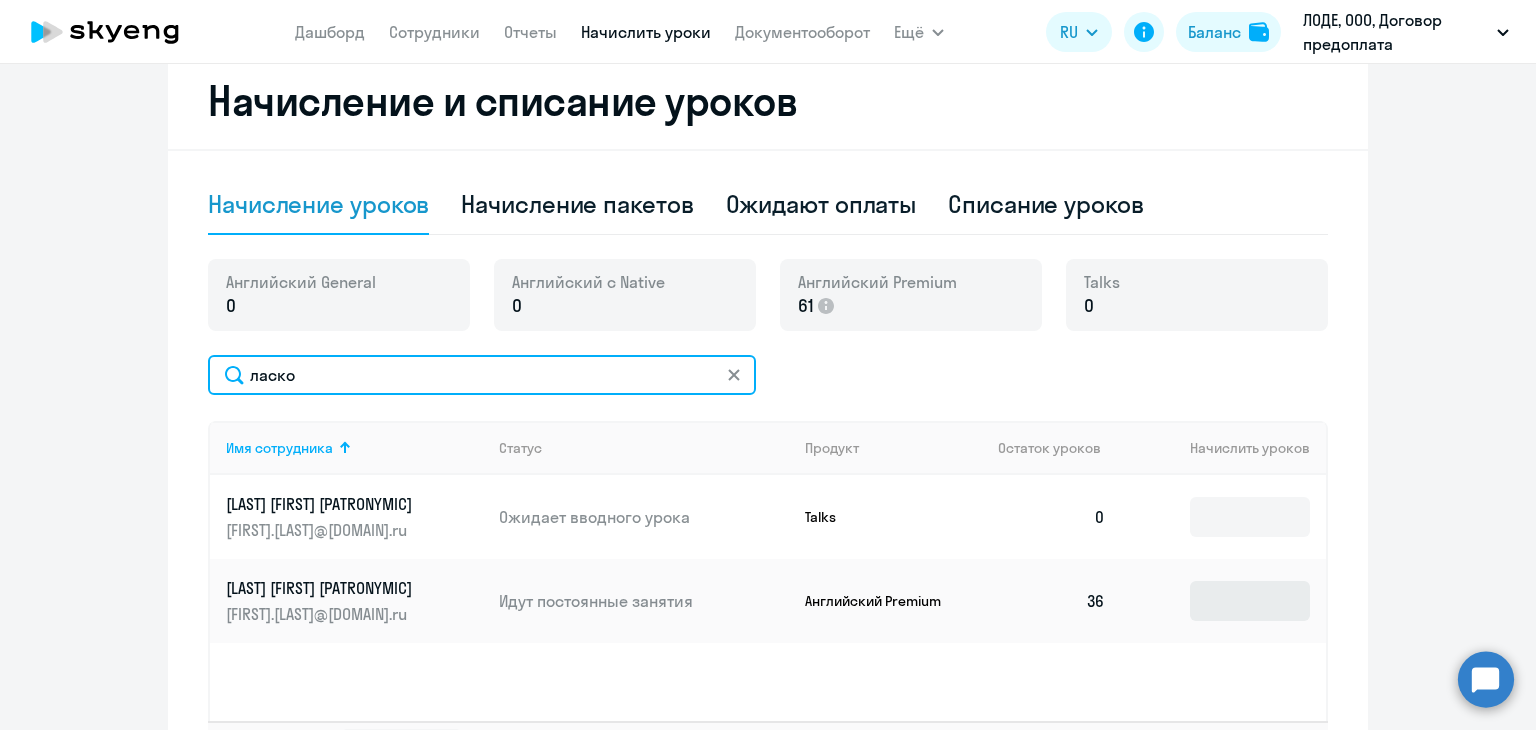 type on "ласко" 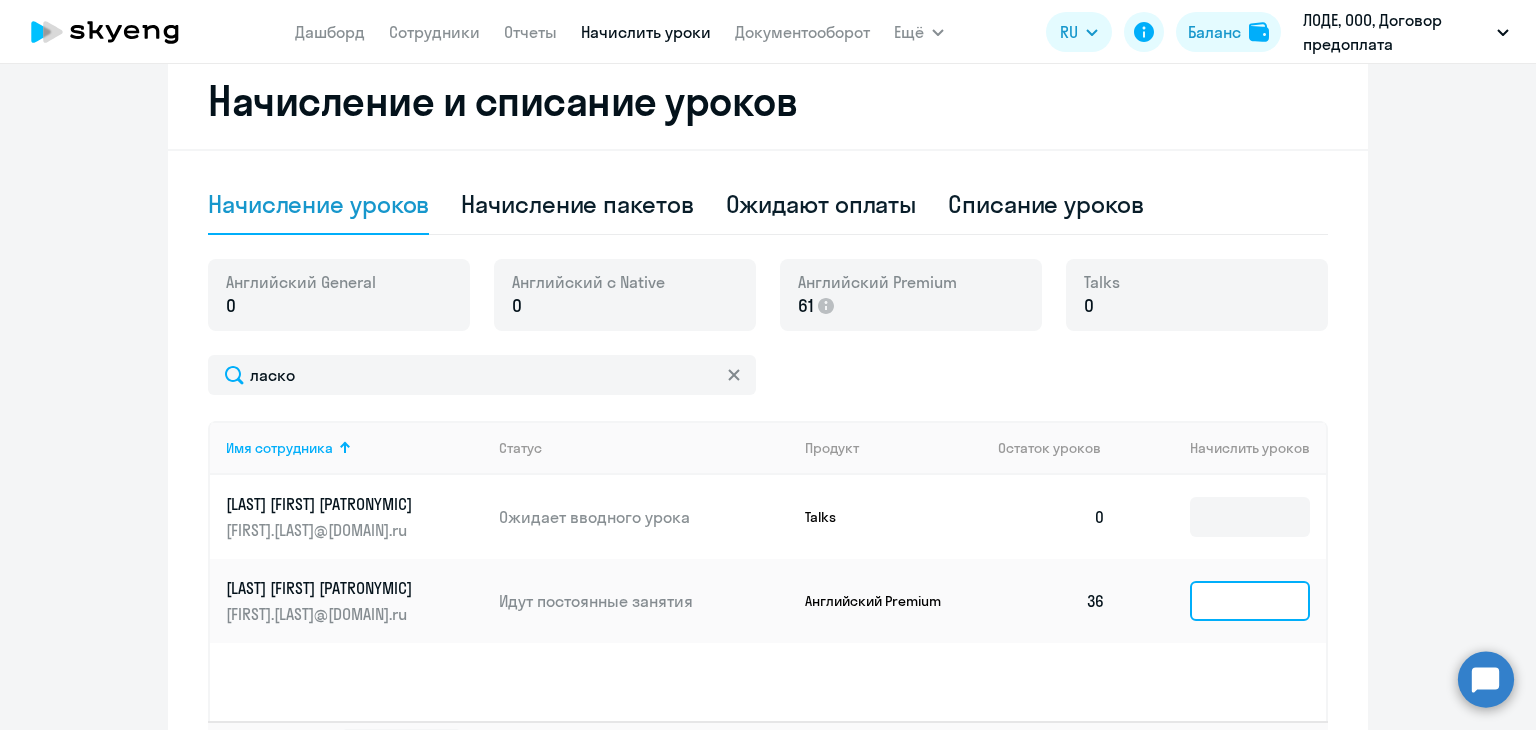 click 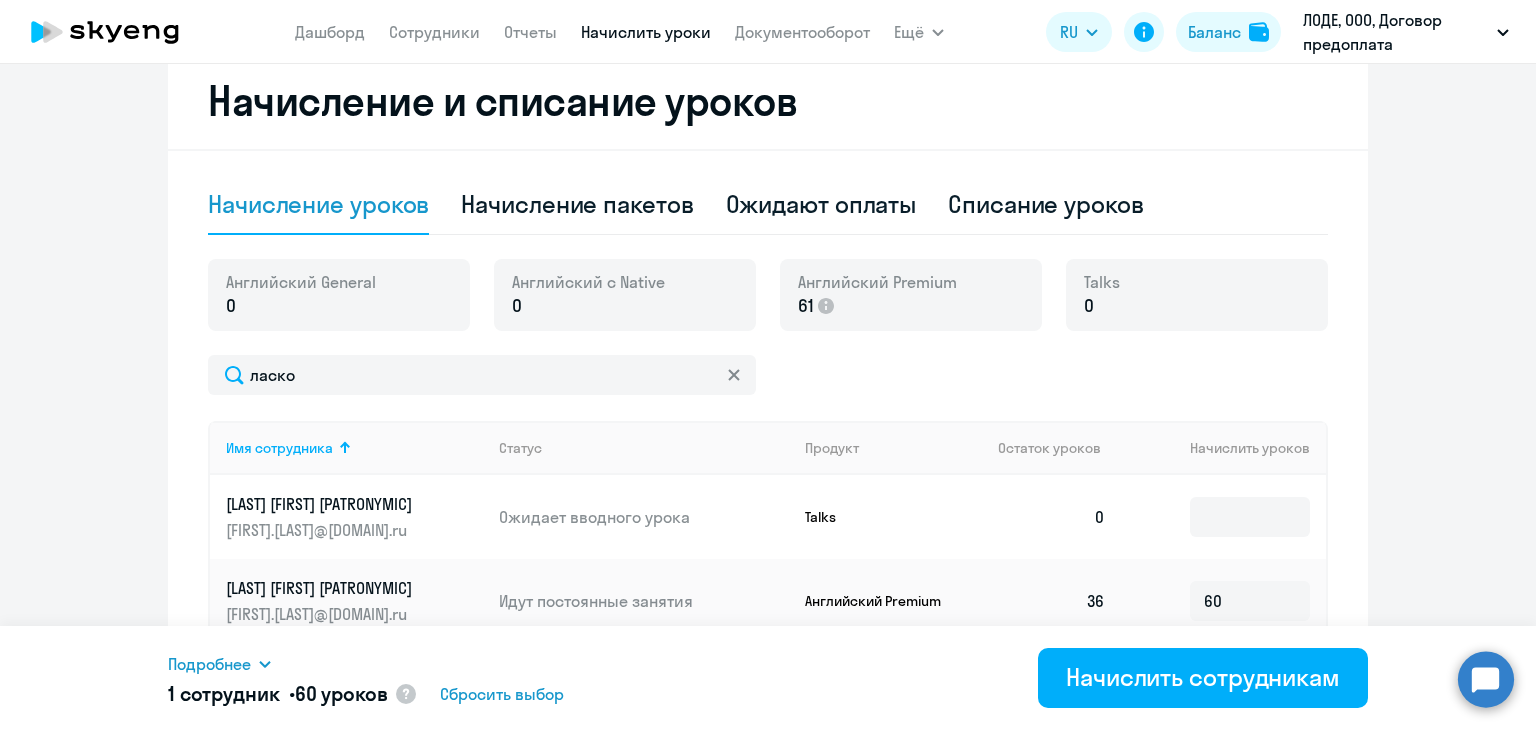 drag, startPoint x: 1126, startPoint y: 689, endPoint x: 1239, endPoint y: 566, distance: 167.02695 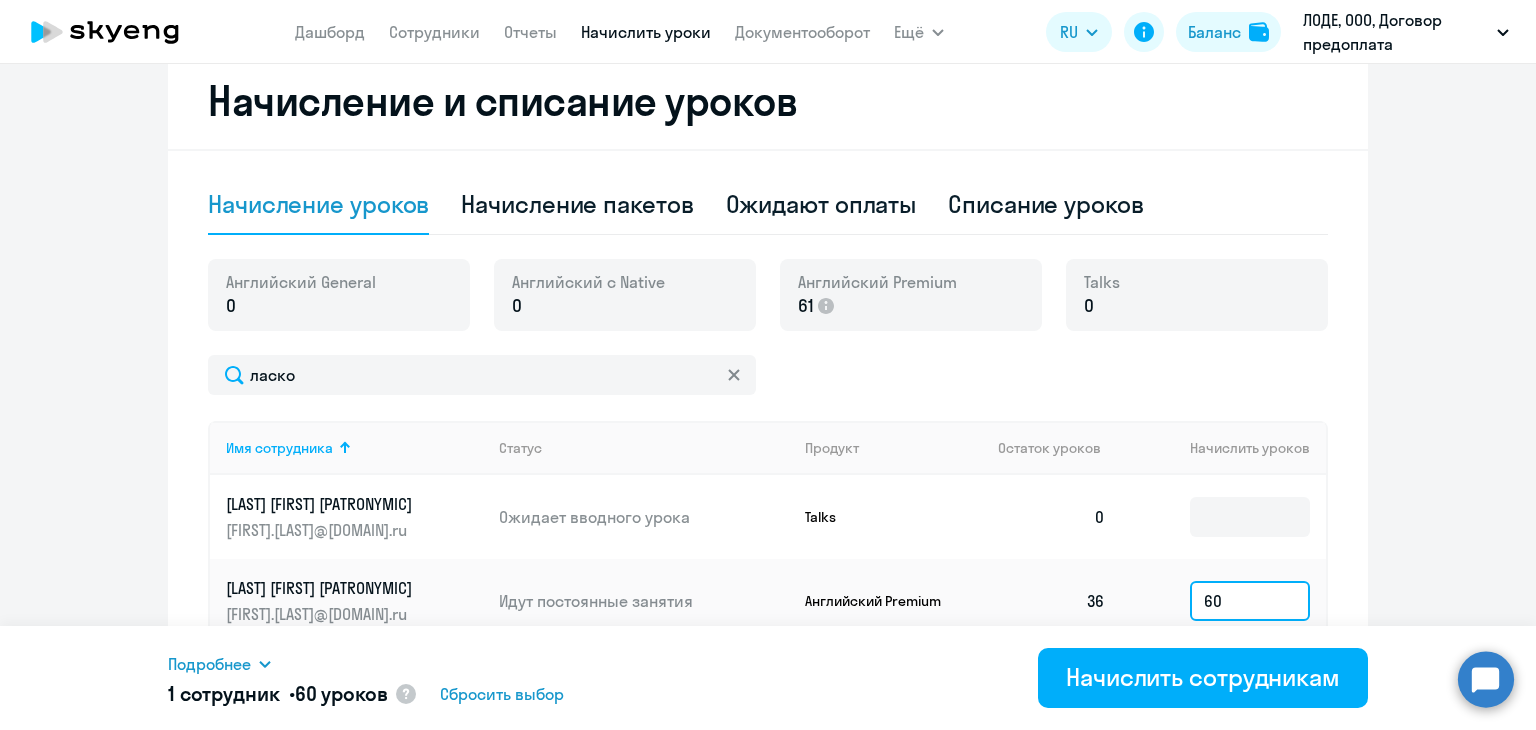 click on "60" 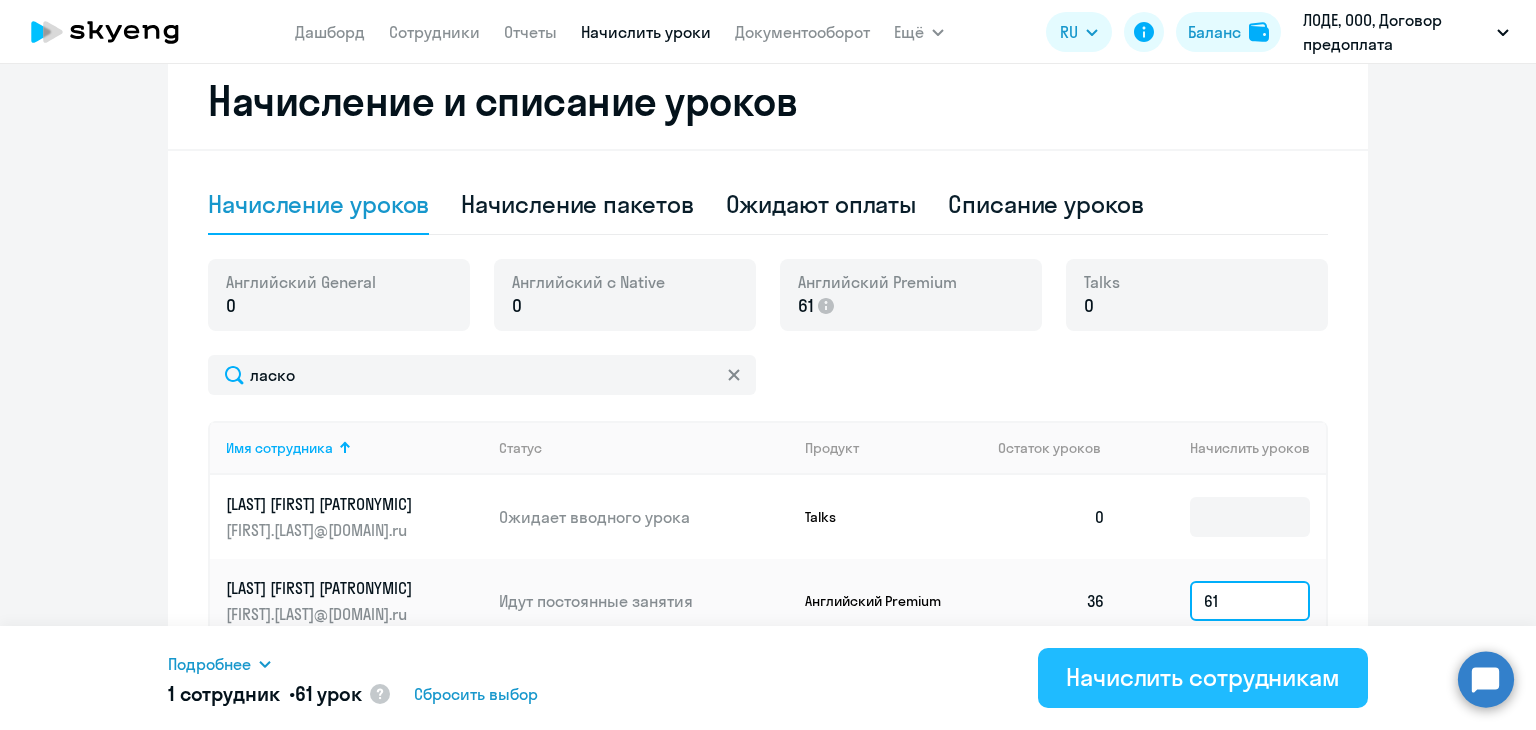 type on "61" 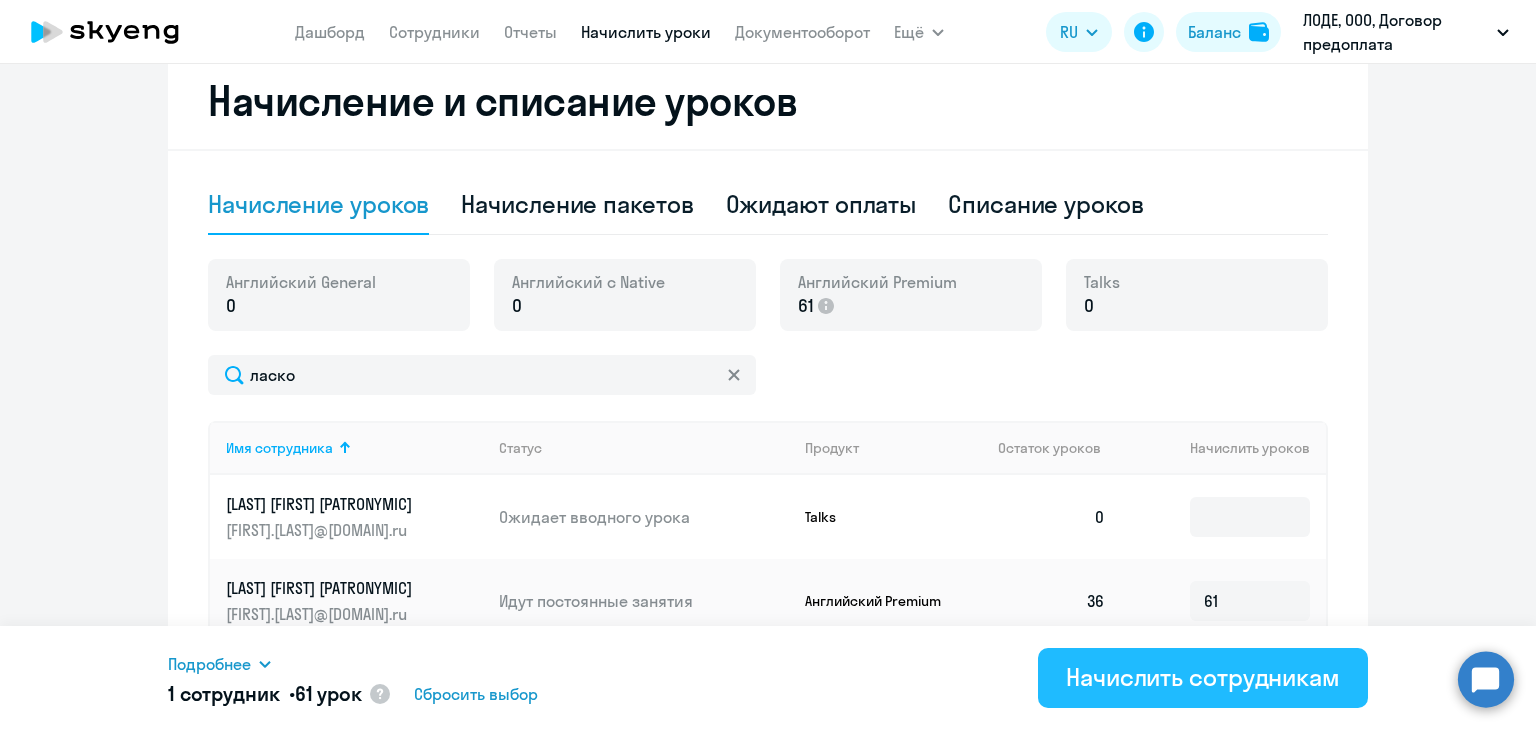 click on "Начислить сотрудникам" at bounding box center (1203, 677) 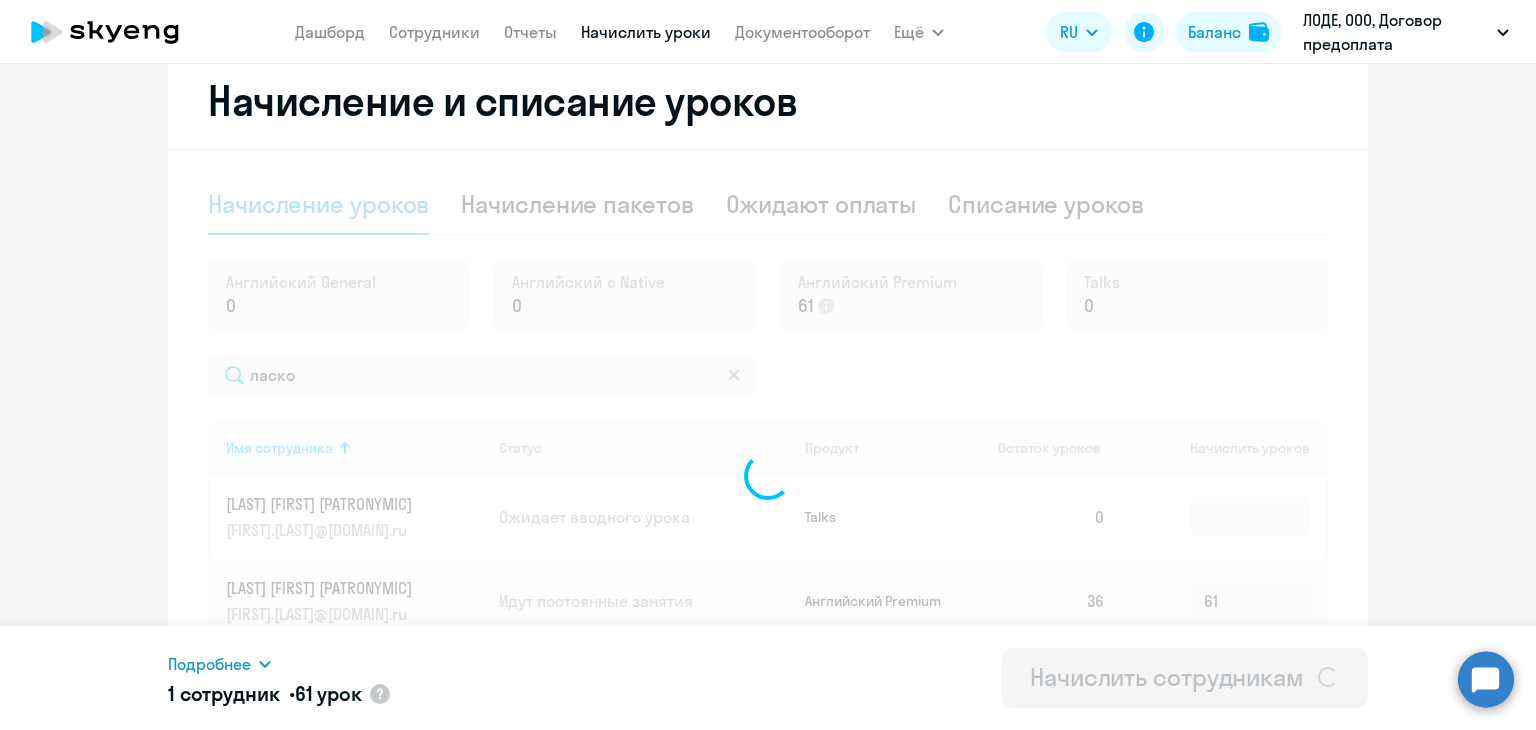 type 